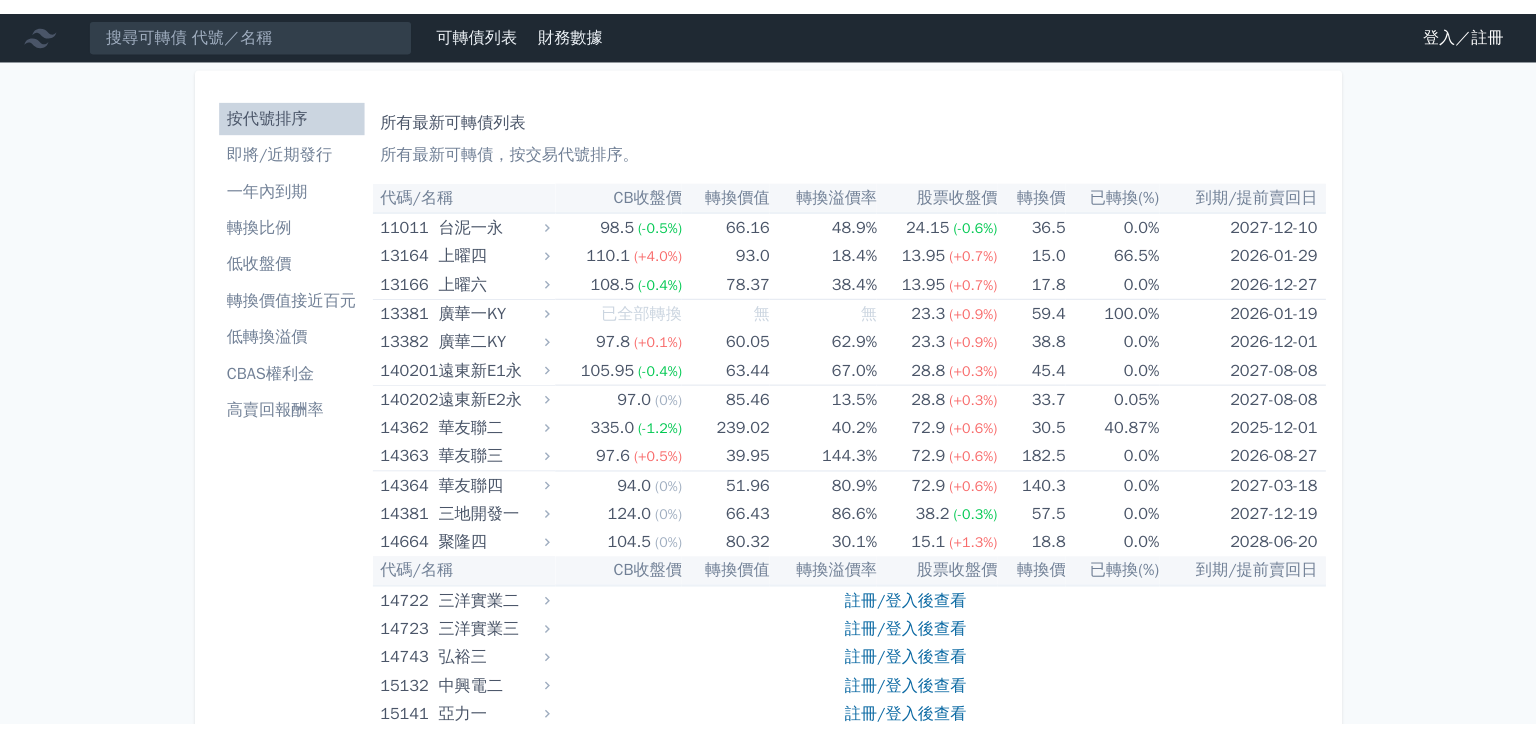 scroll, scrollTop: 0, scrollLeft: 0, axis: both 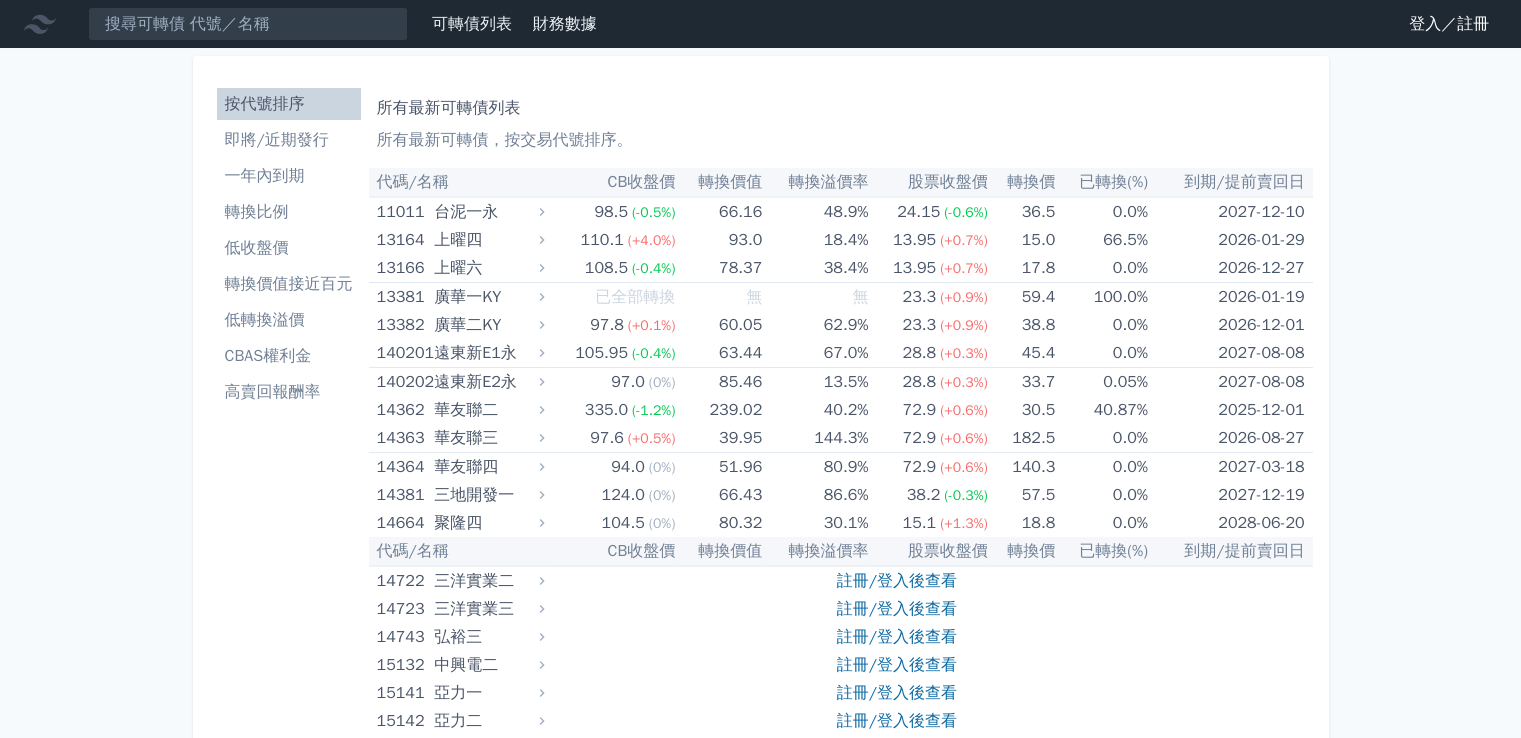 click on "登入／註冊" at bounding box center [1449, 24] 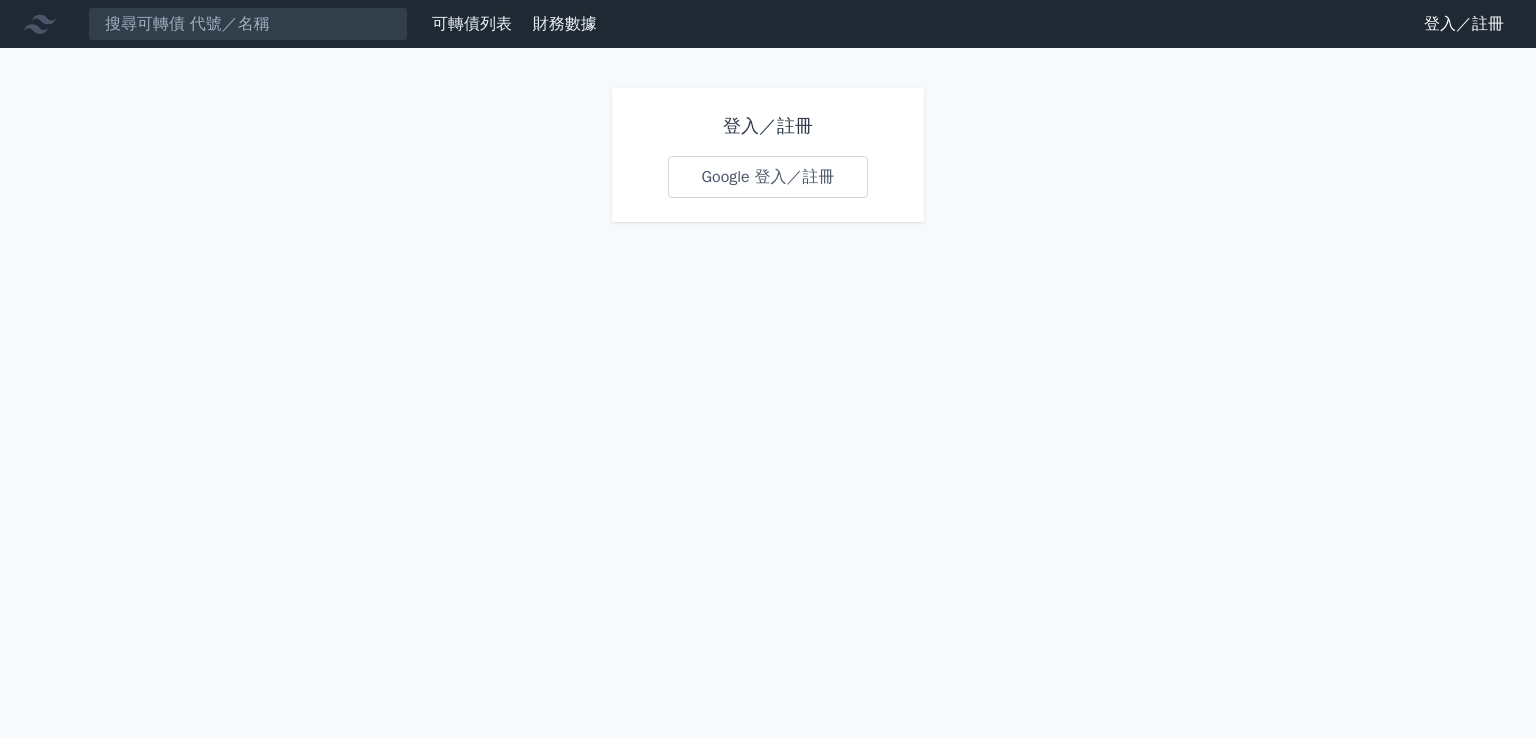 click on "Google 登入／註冊" at bounding box center (767, 177) 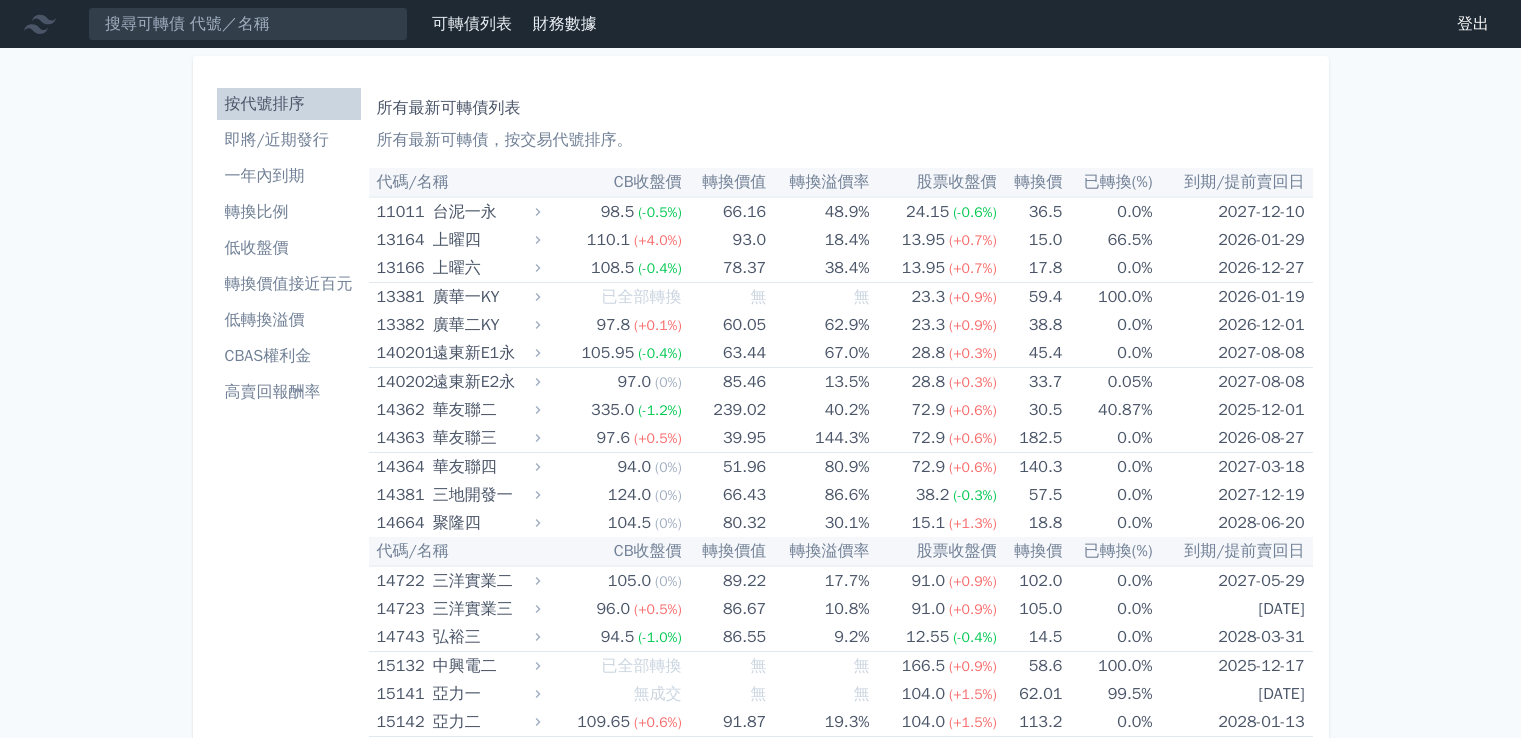 scroll, scrollTop: 0, scrollLeft: 0, axis: both 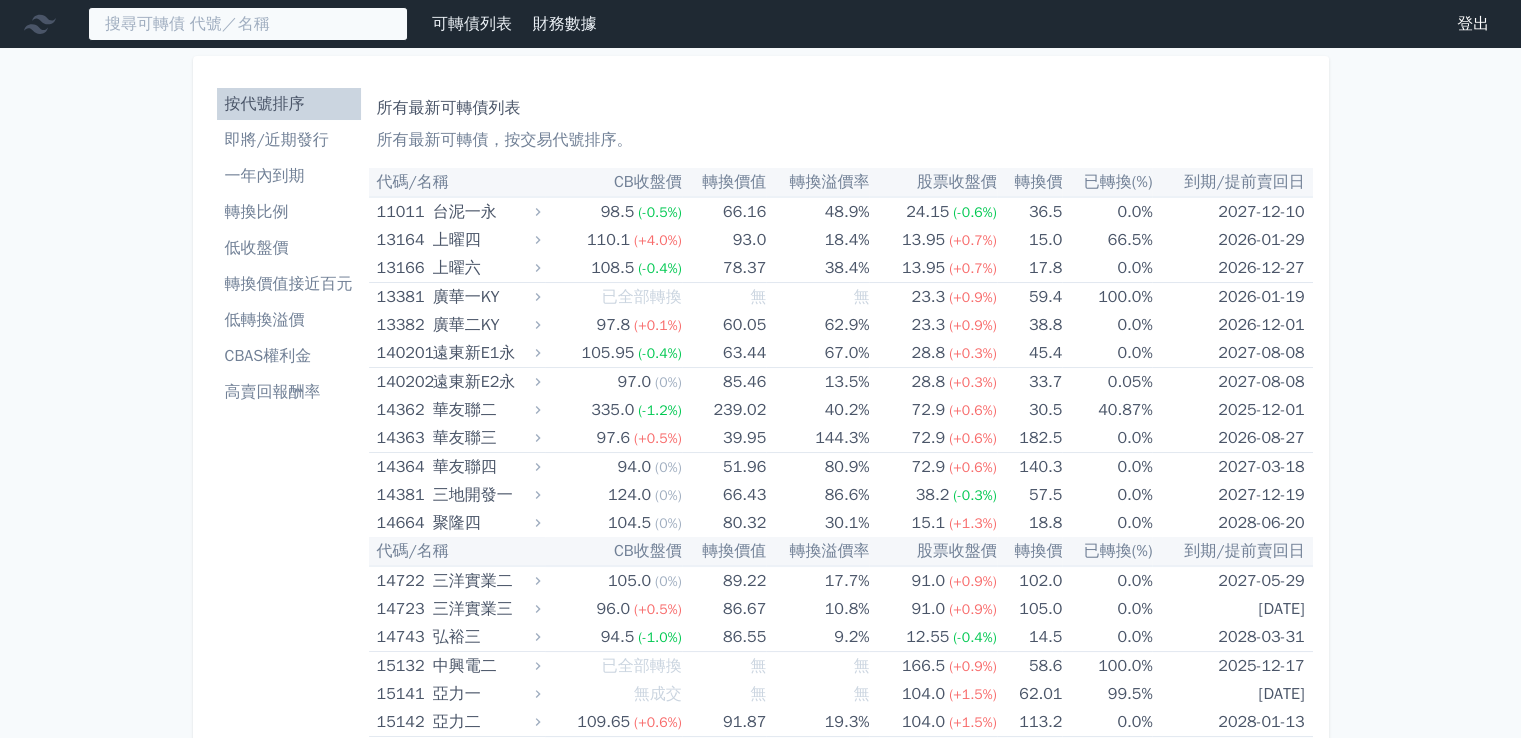click at bounding box center [248, 24] 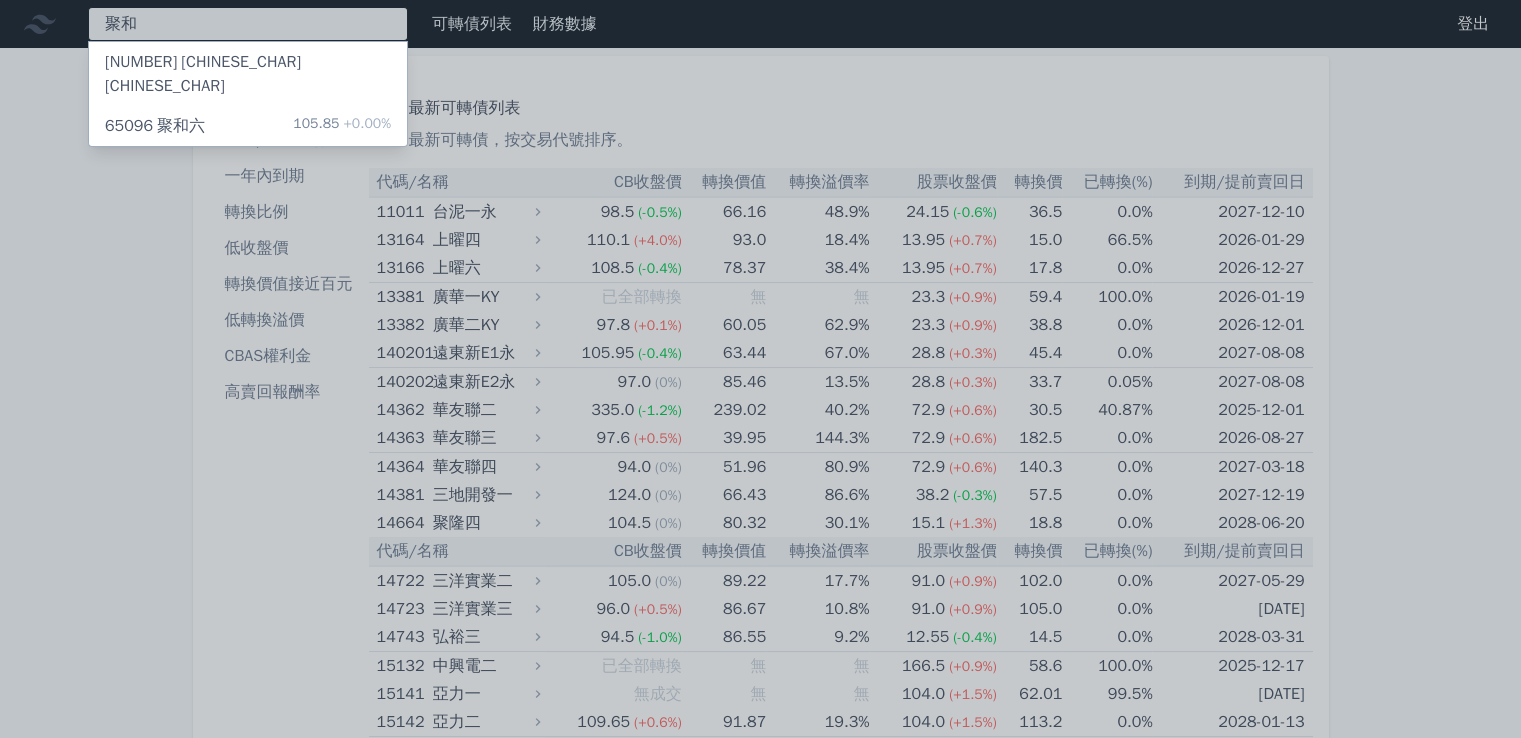 type on "聚和" 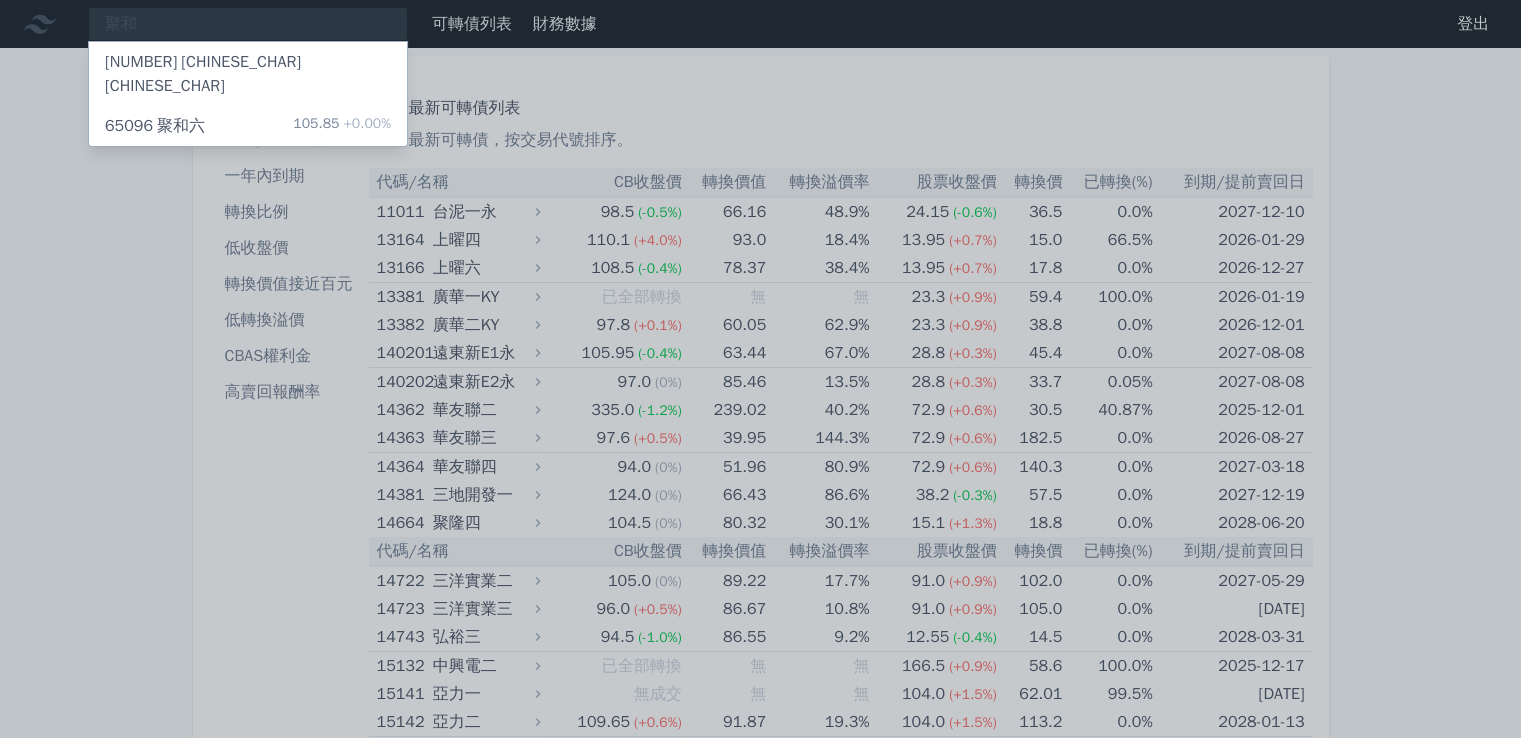 click on "65095 聚和五" at bounding box center [248, 74] 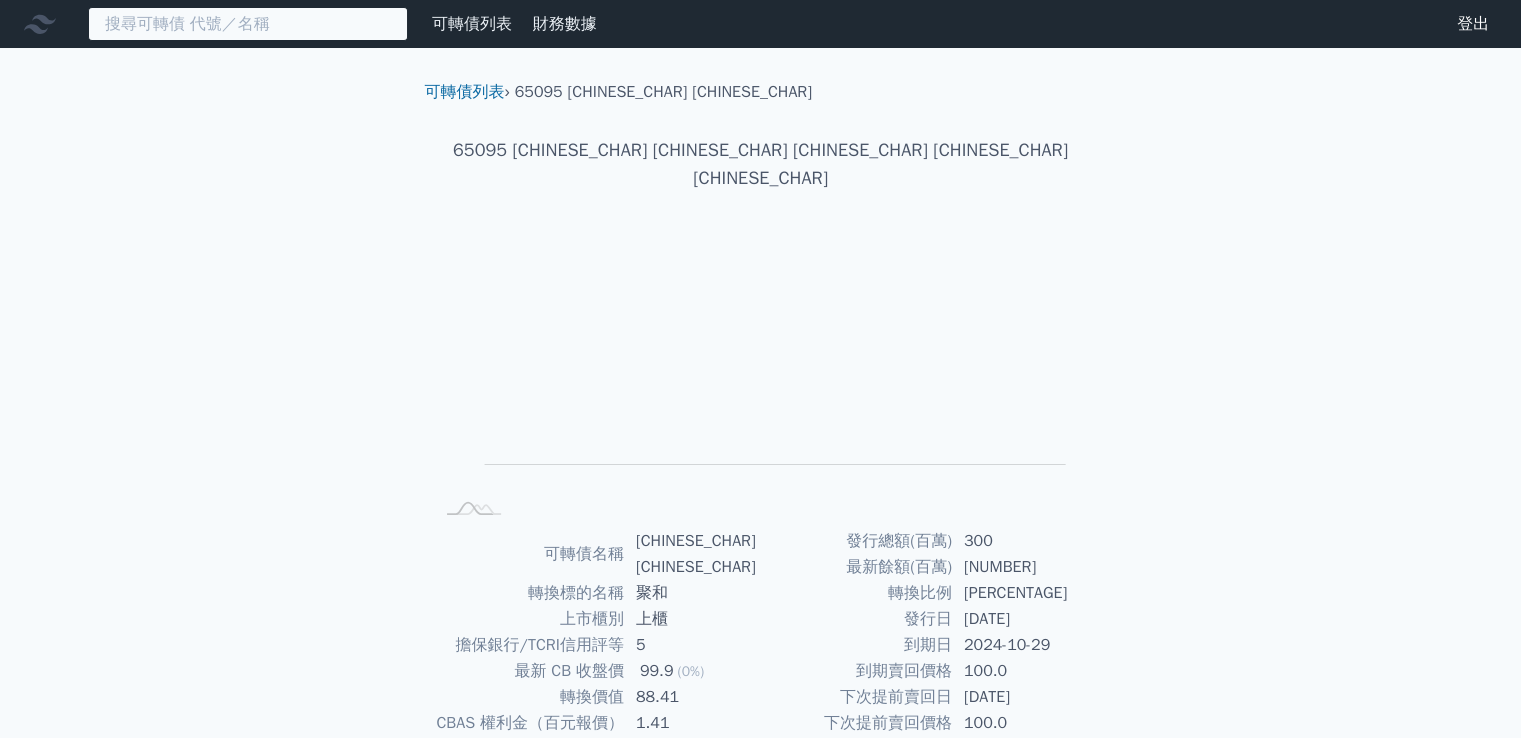 click at bounding box center (248, 24) 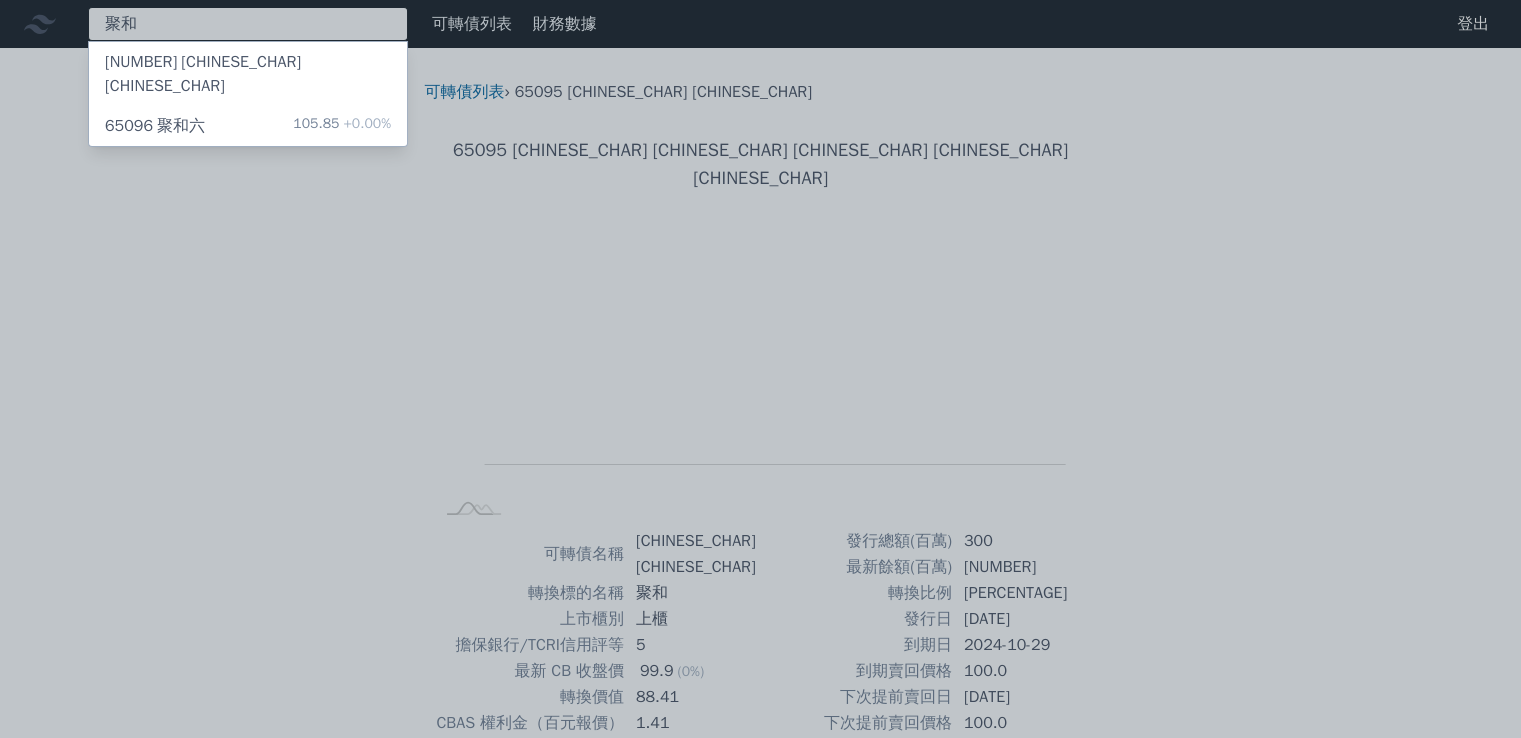 type on "聚和" 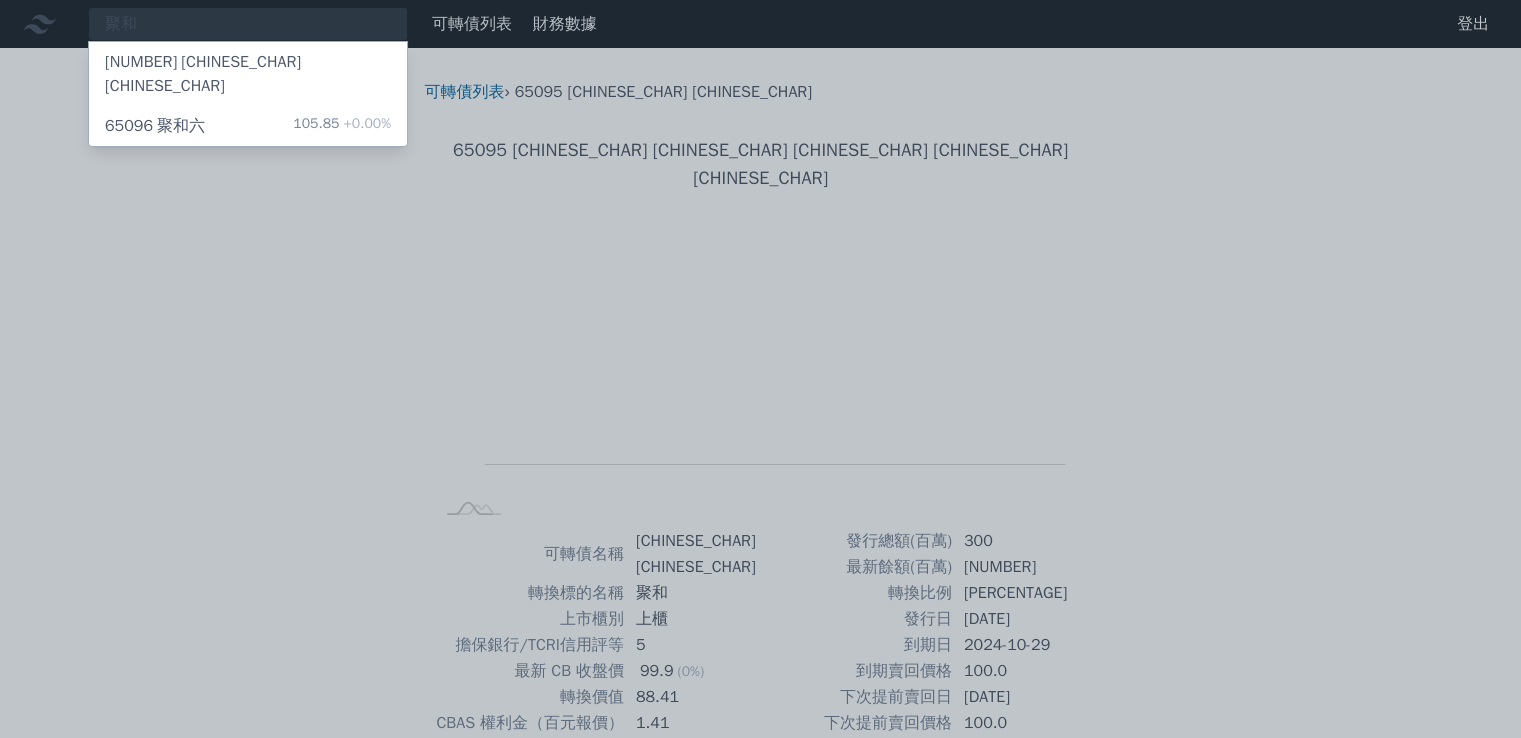 click on "65096 聚和六
105.85 +0.00%" at bounding box center (248, 126) 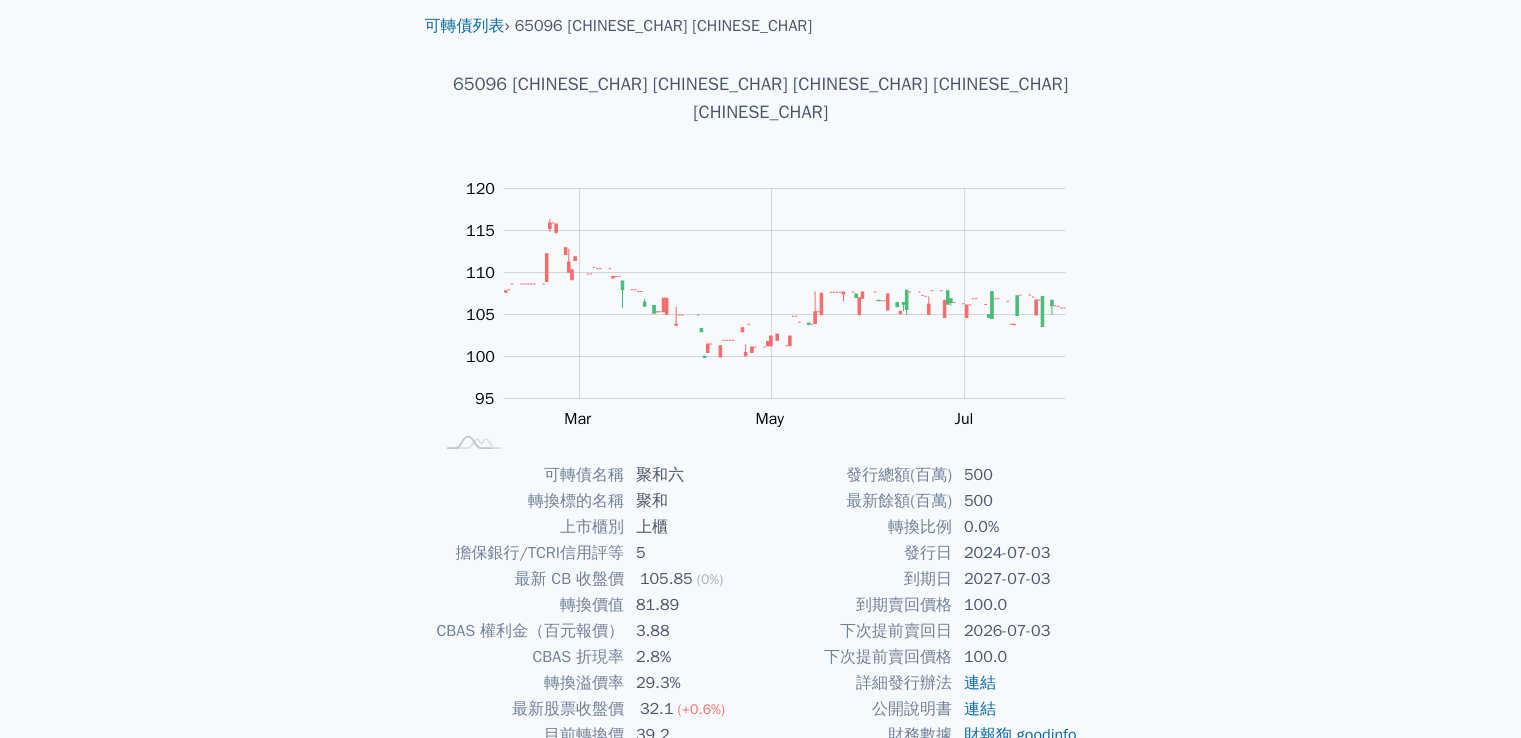 scroll, scrollTop: 188, scrollLeft: 0, axis: vertical 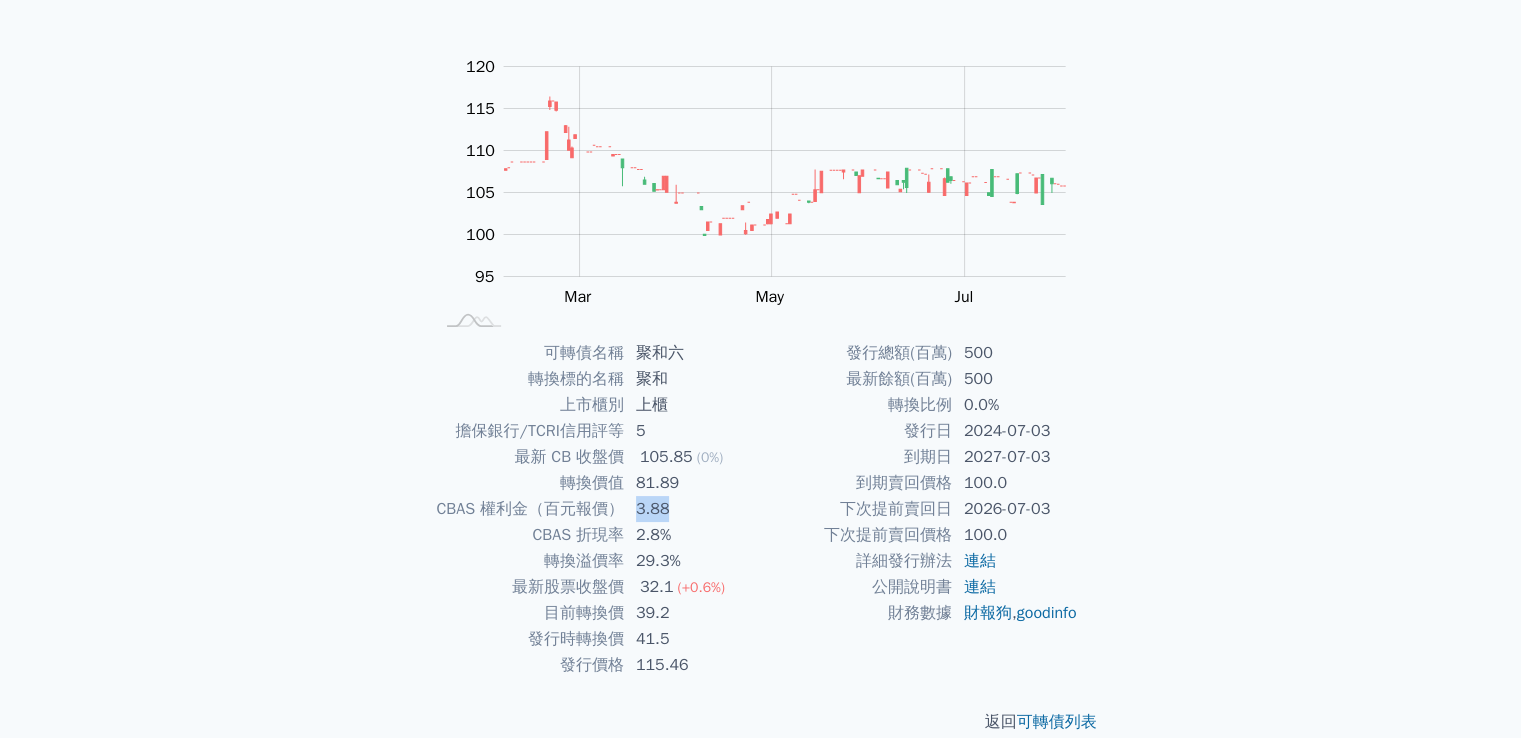 drag, startPoint x: 631, startPoint y: 474, endPoint x: 715, endPoint y: 477, distance: 84.05355 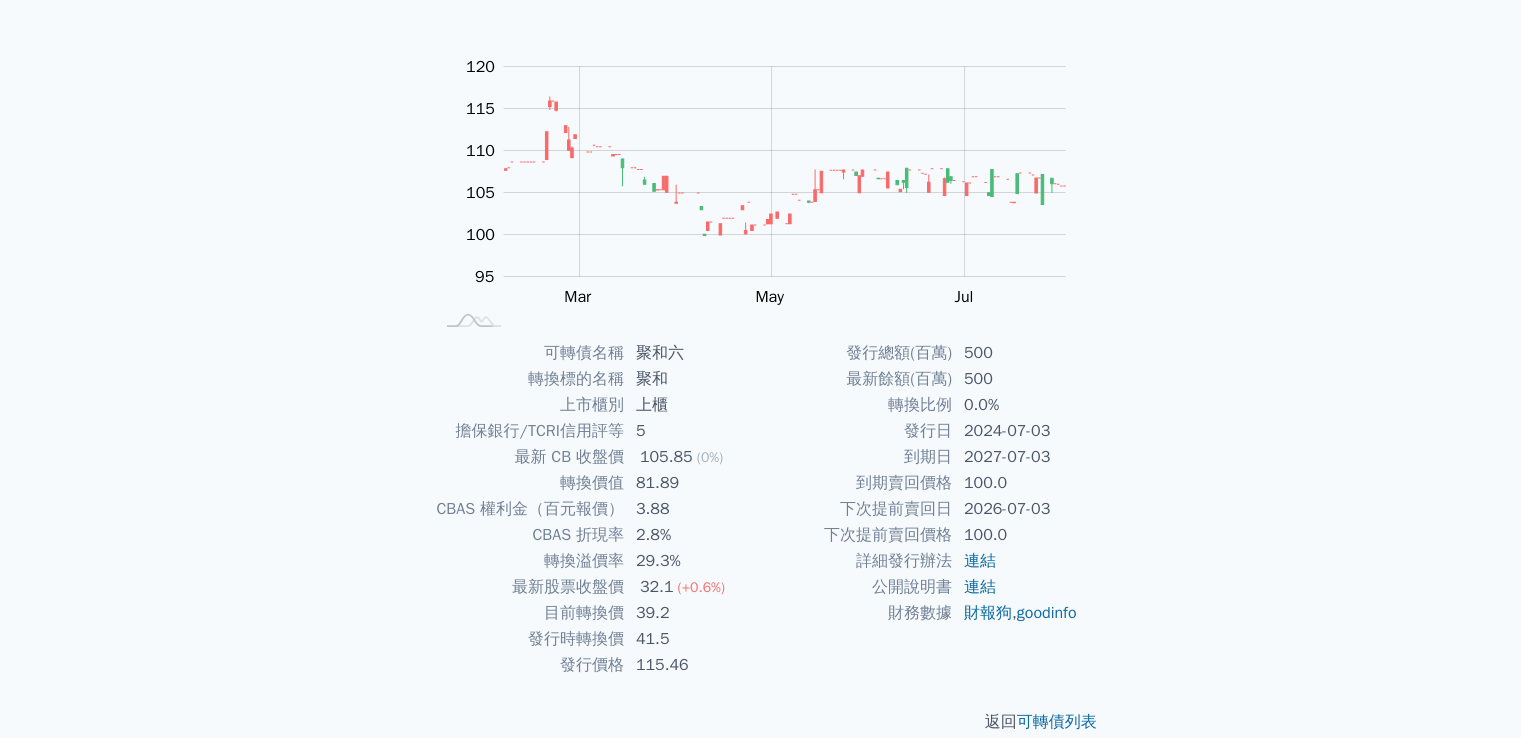 drag, startPoint x: 0, startPoint y: 429, endPoint x: 14, endPoint y: 429, distance: 14 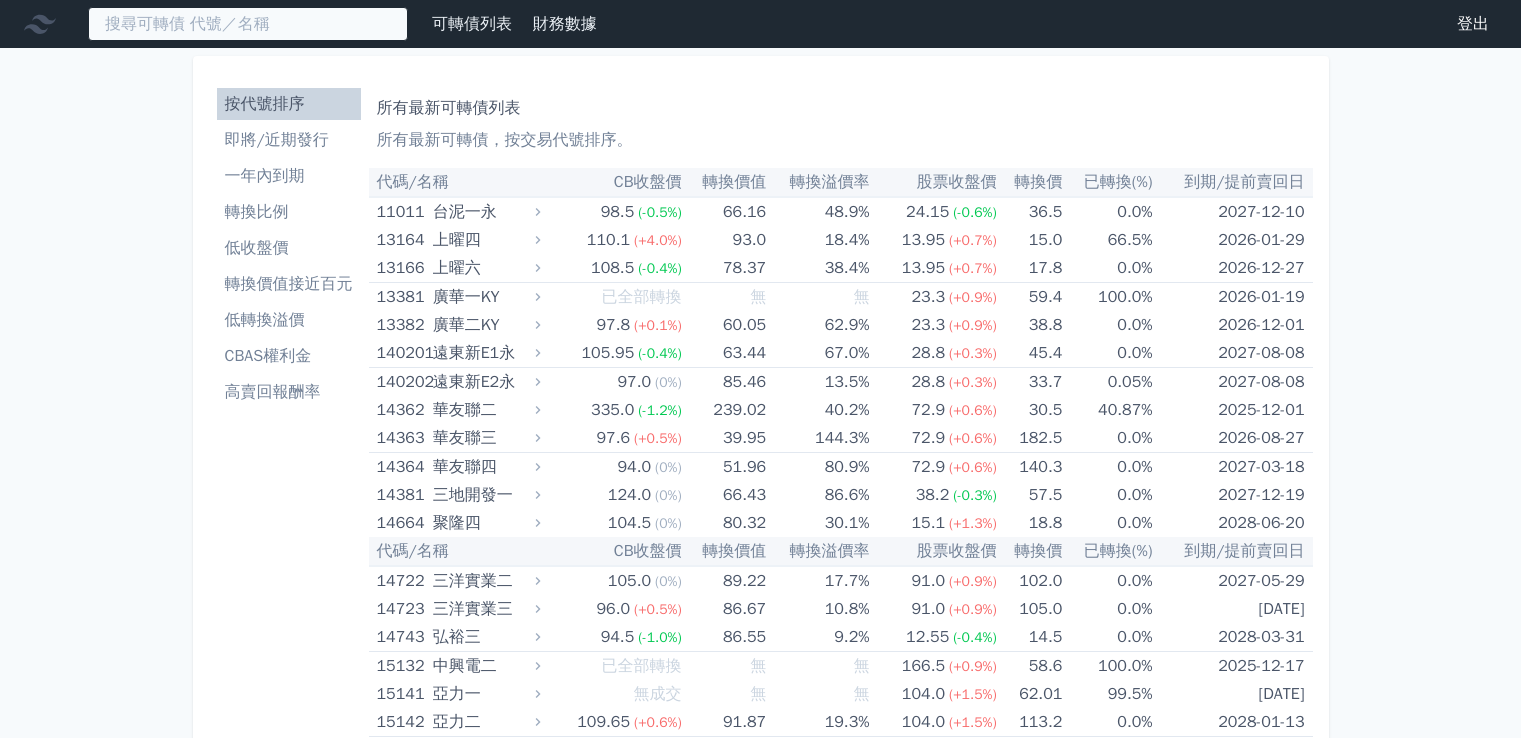 click at bounding box center (248, 24) 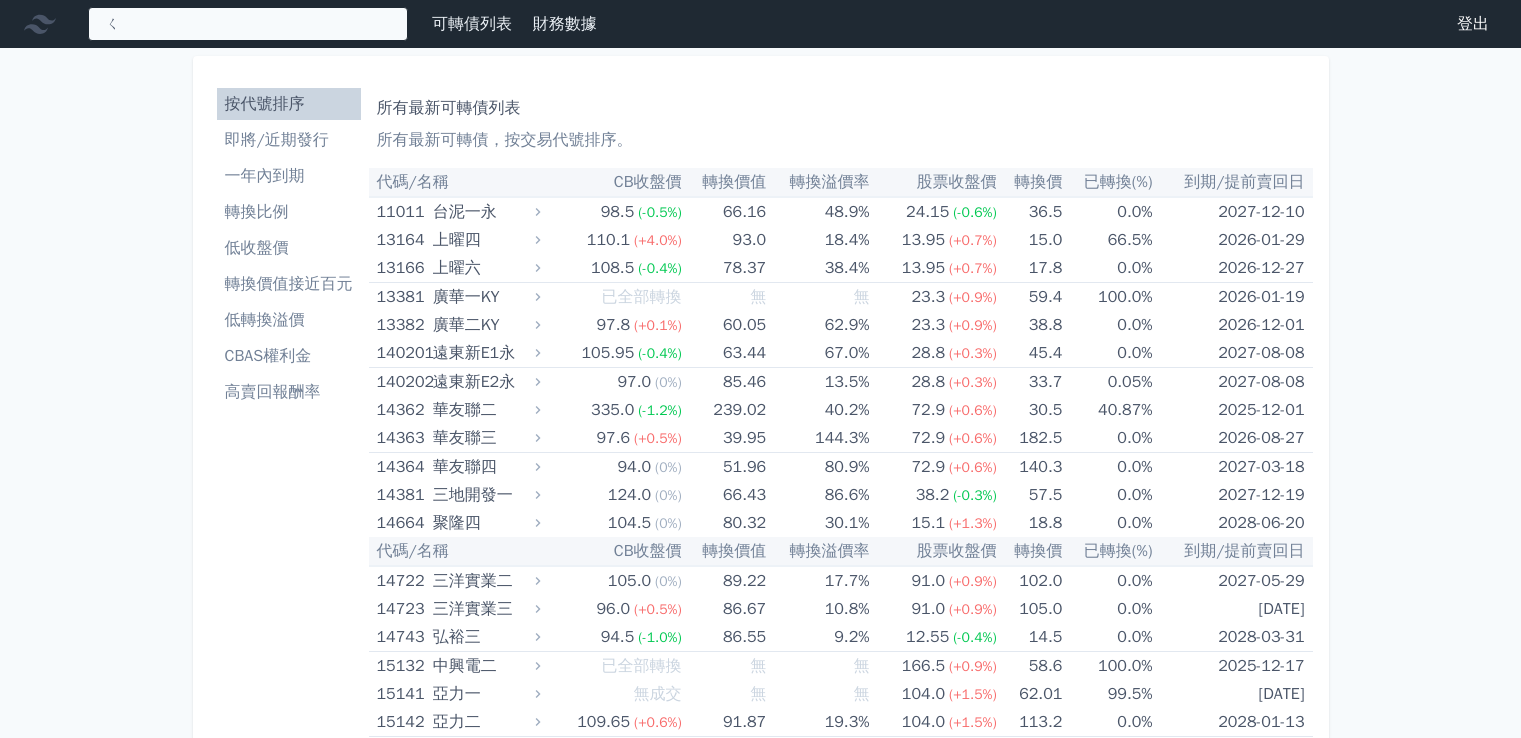 scroll, scrollTop: 0, scrollLeft: 0, axis: both 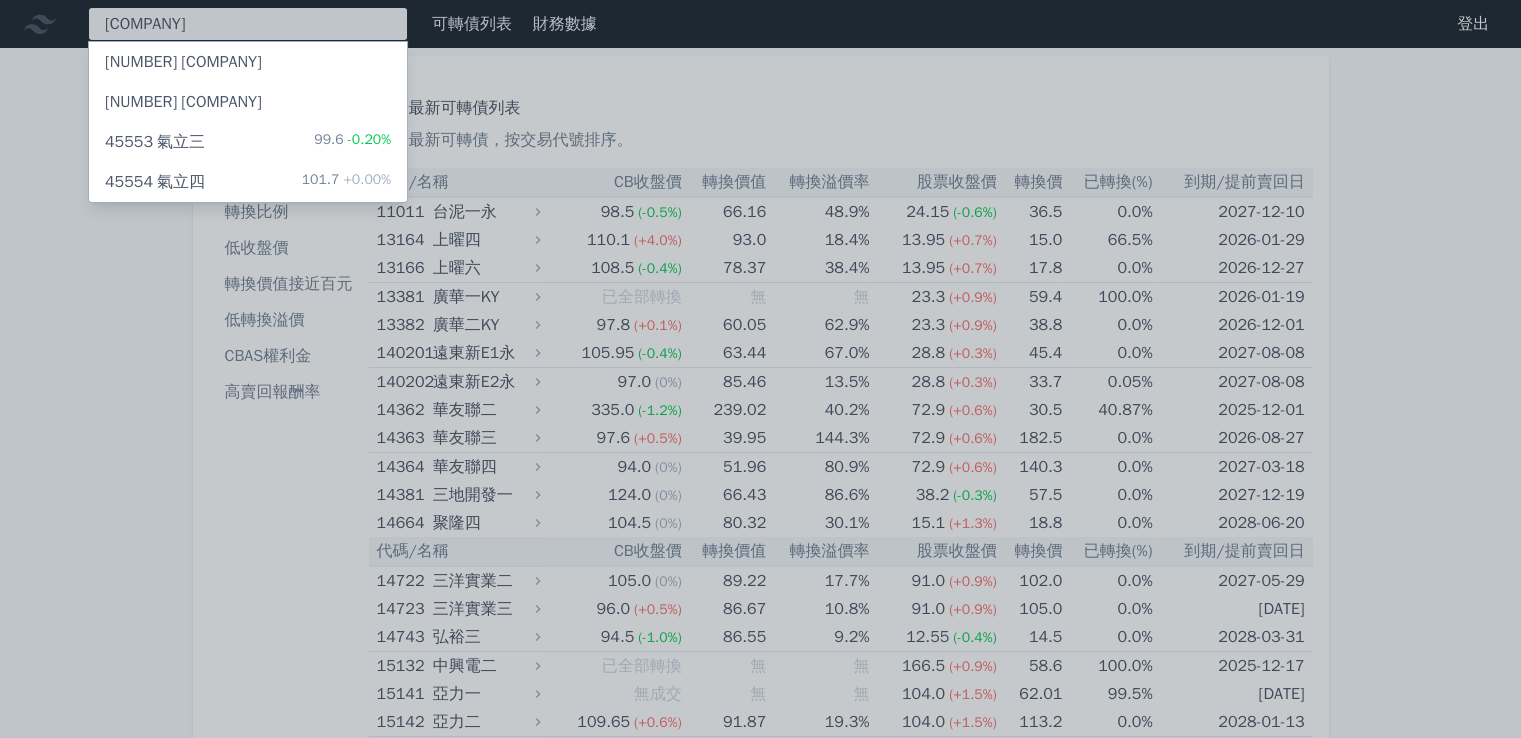 type on "[COMPANY]" 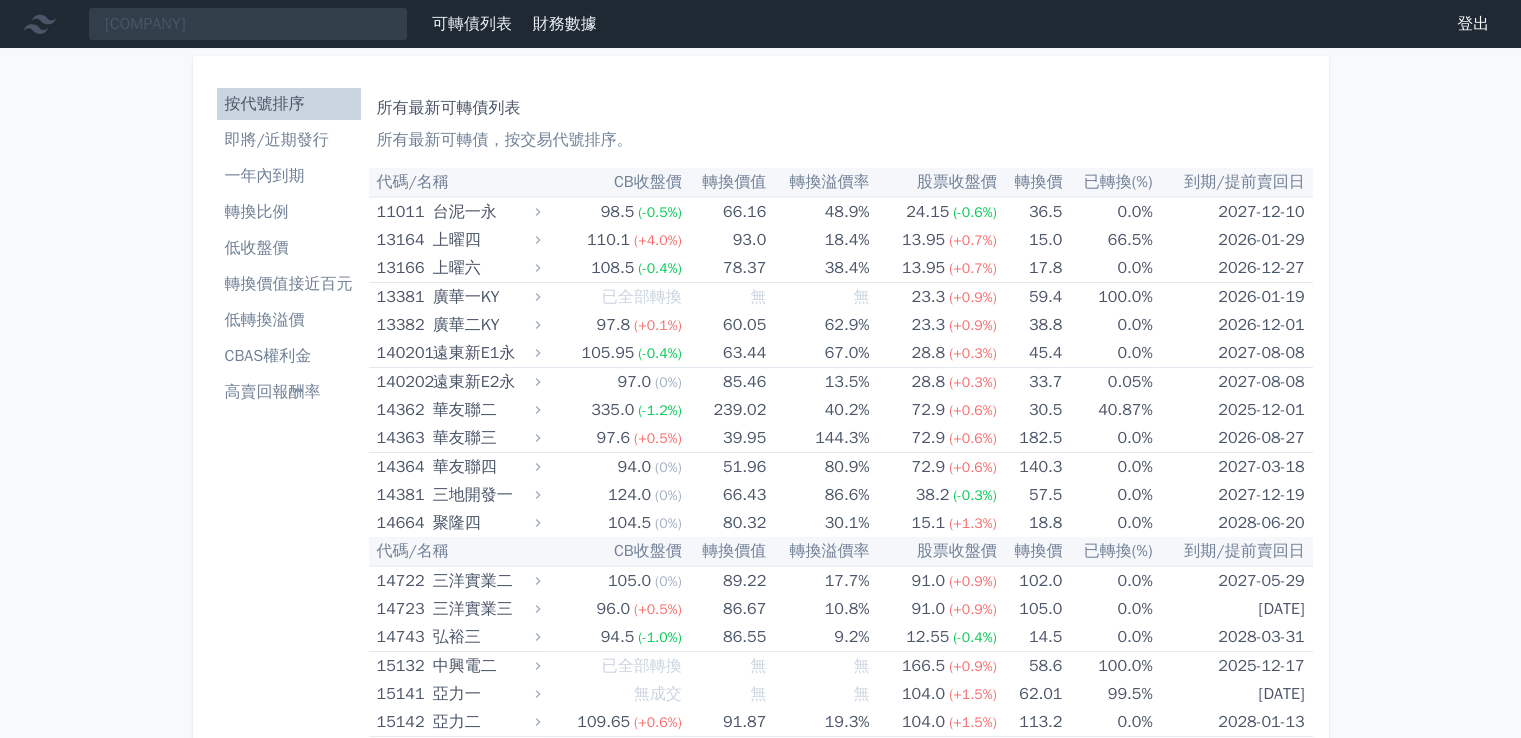 click on "一年內到期" at bounding box center [289, 176] 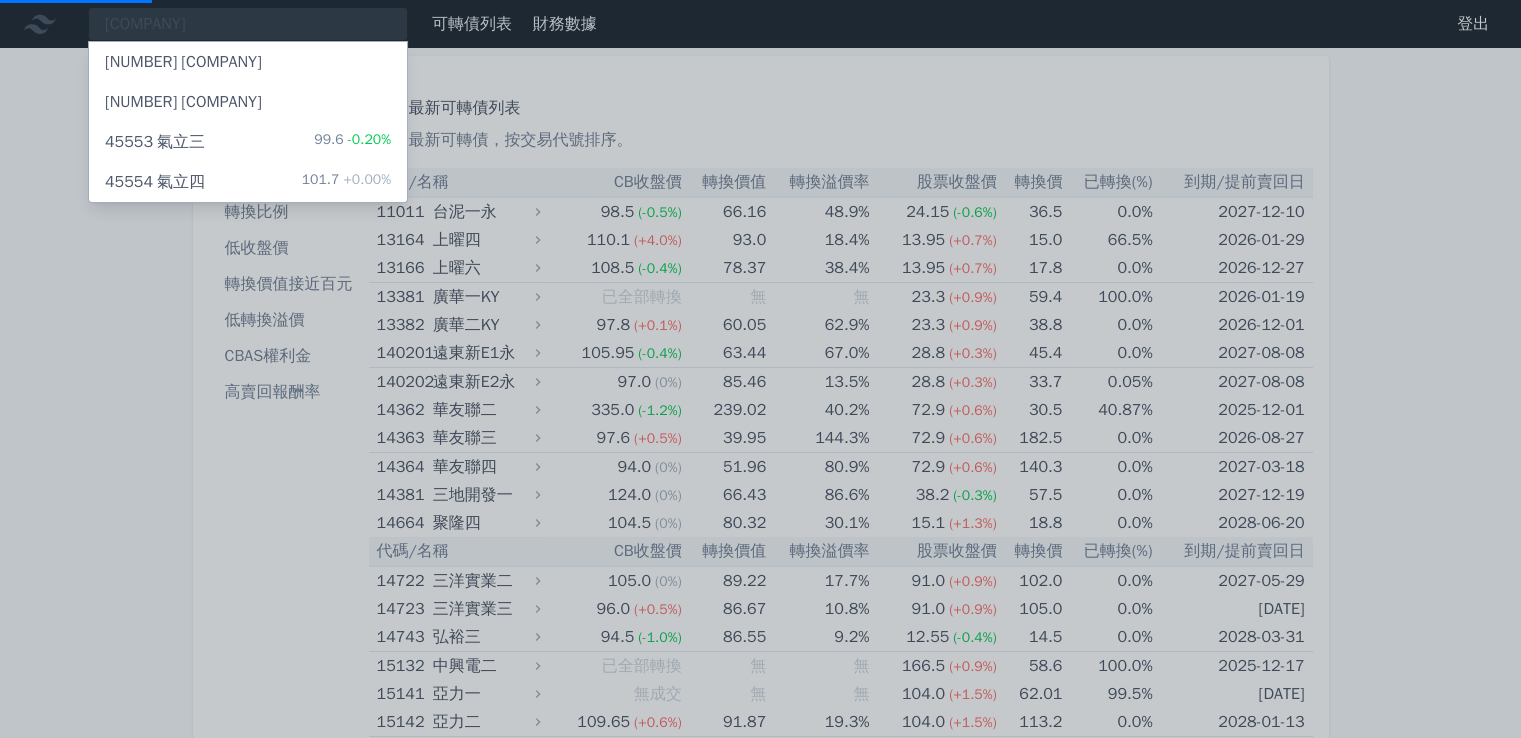click on "45554 [COMPANY]" at bounding box center (155, 182) 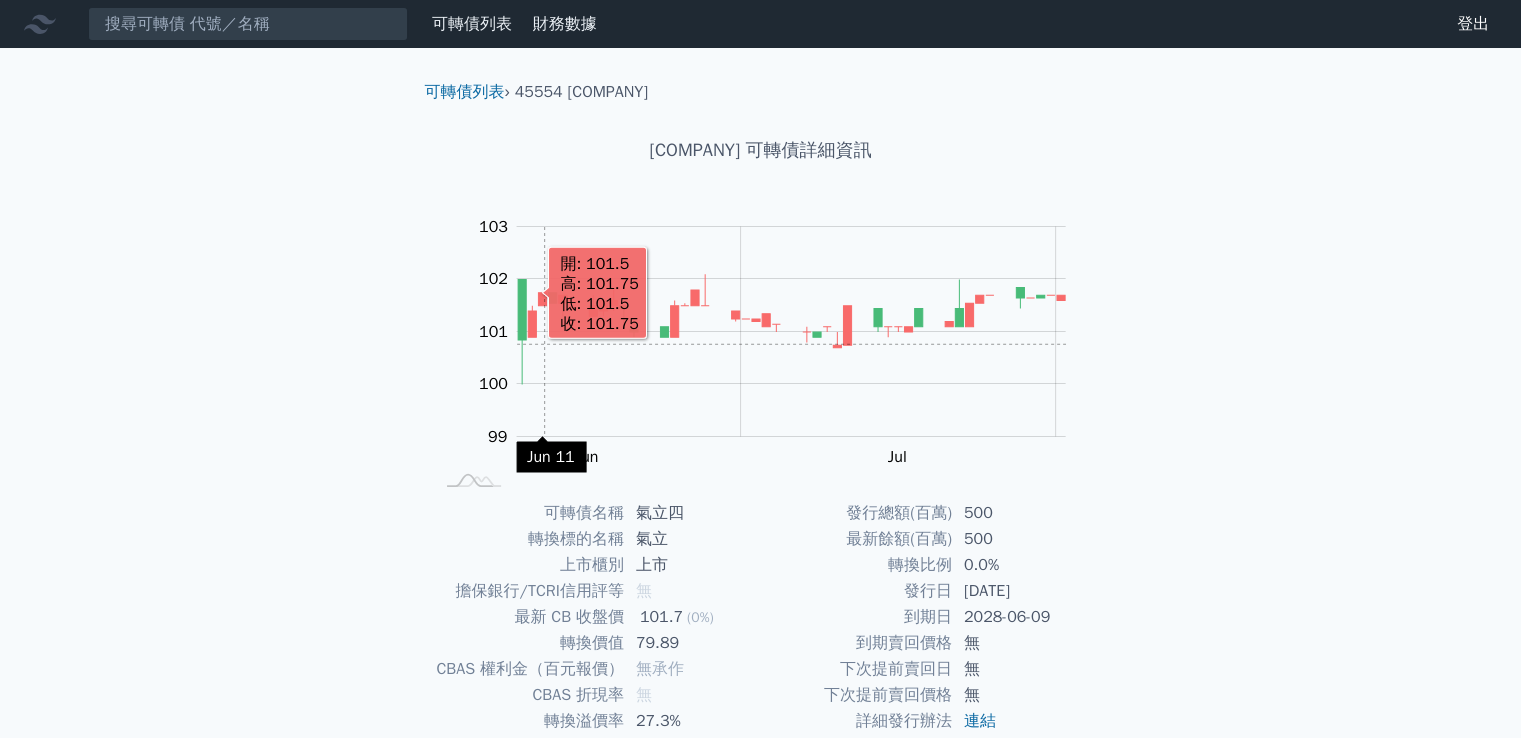 scroll, scrollTop: 188, scrollLeft: 0, axis: vertical 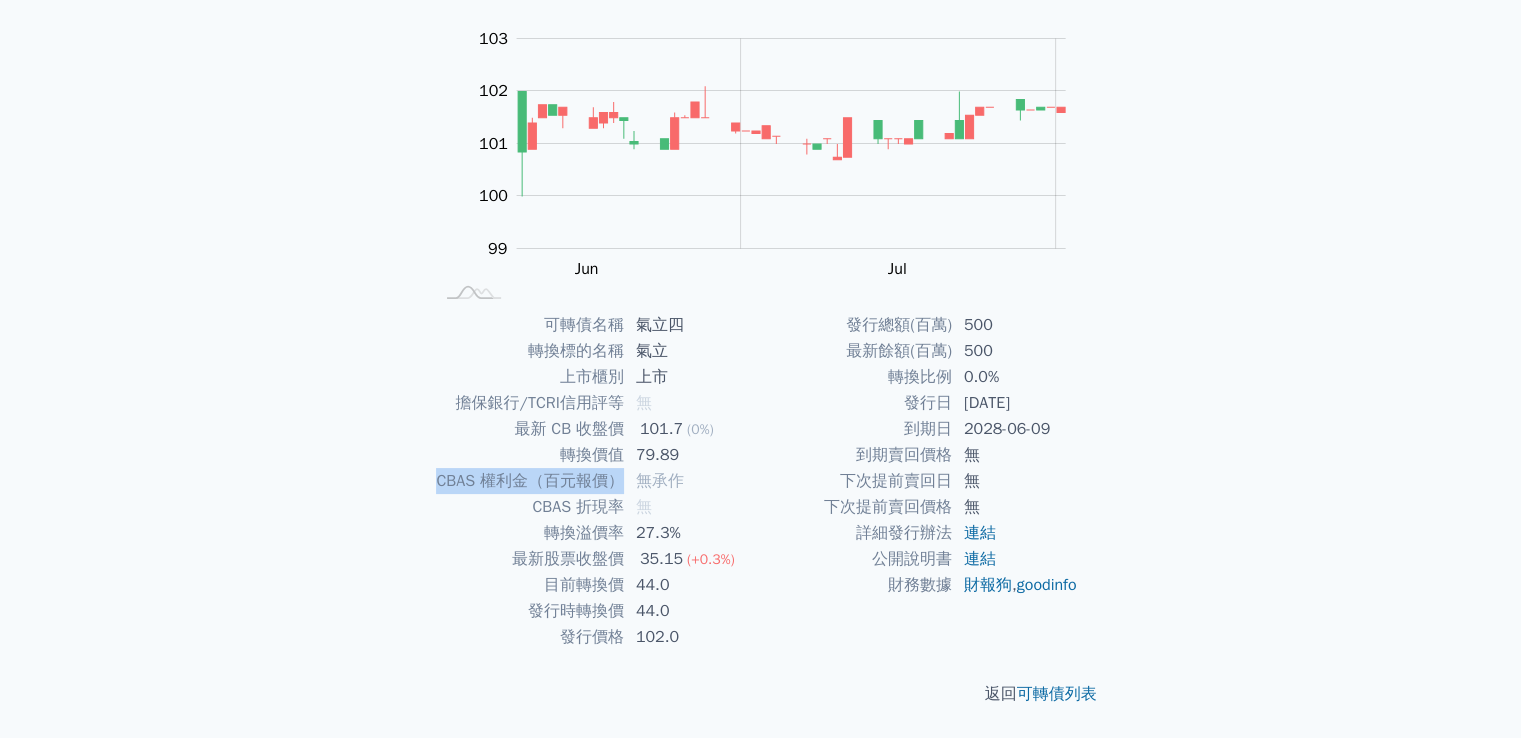 drag, startPoint x: 620, startPoint y: 467, endPoint x: 728, endPoint y: 454, distance: 108.779594 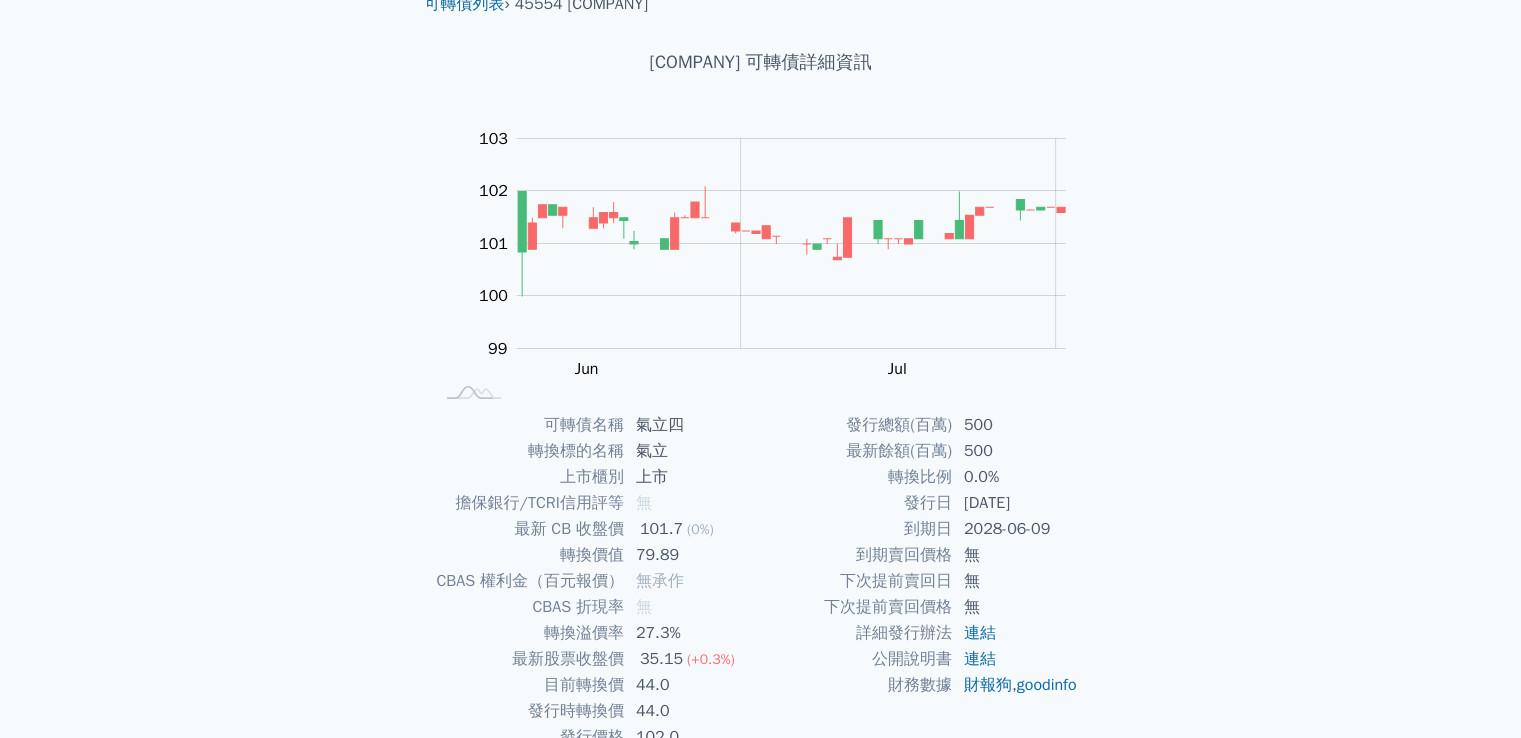 scroll, scrollTop: 188, scrollLeft: 0, axis: vertical 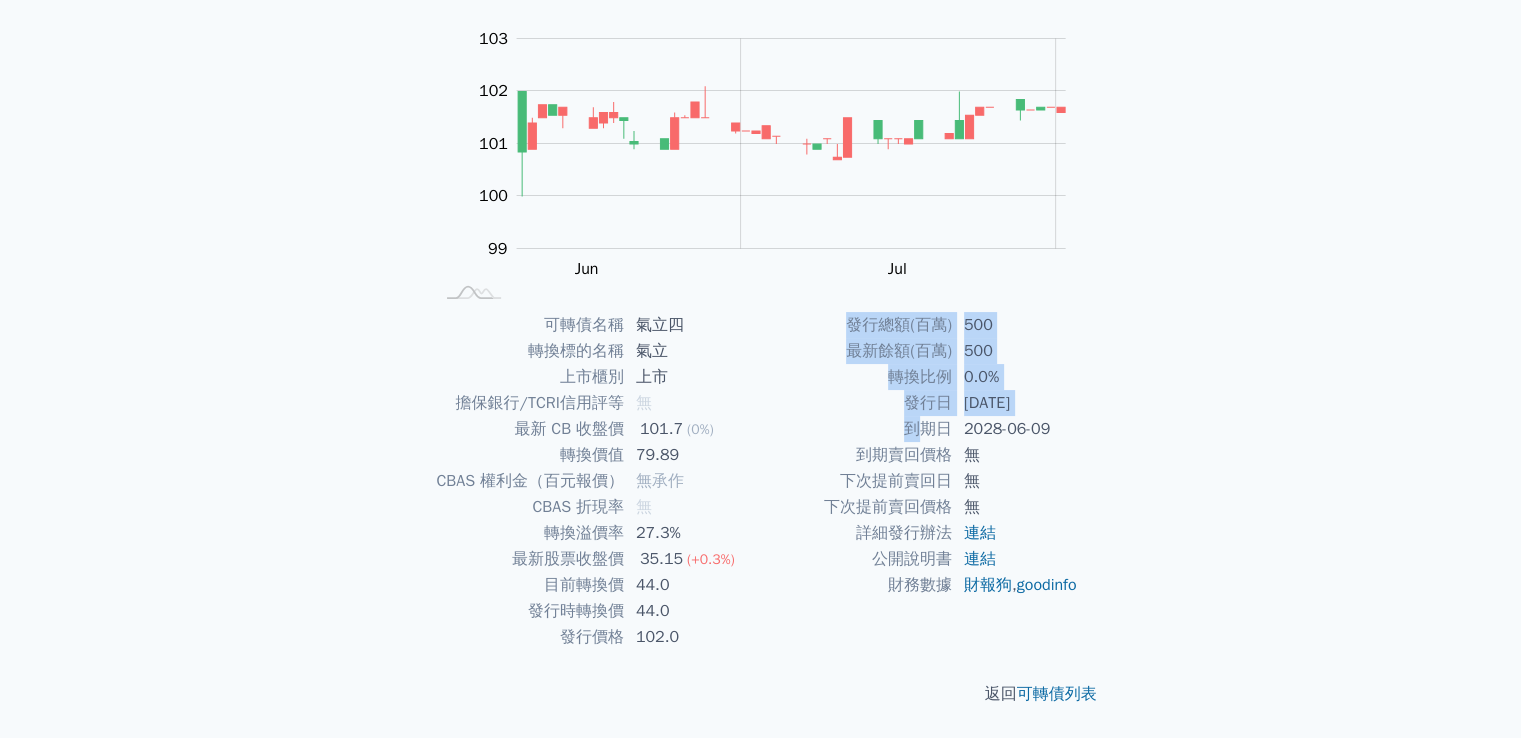 drag, startPoint x: 919, startPoint y: 421, endPoint x: 1168, endPoint y: 447, distance: 250.35374 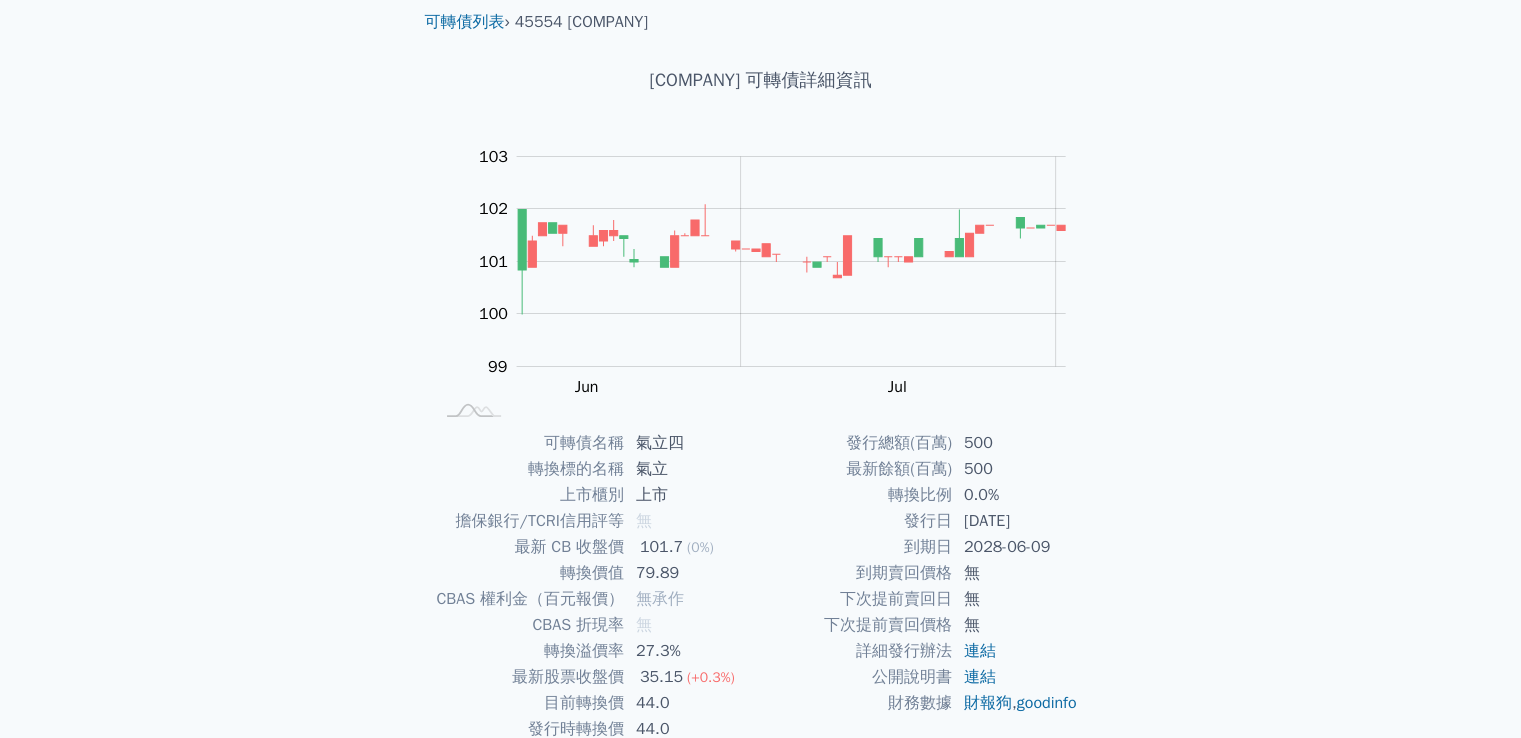 scroll, scrollTop: 0, scrollLeft: 0, axis: both 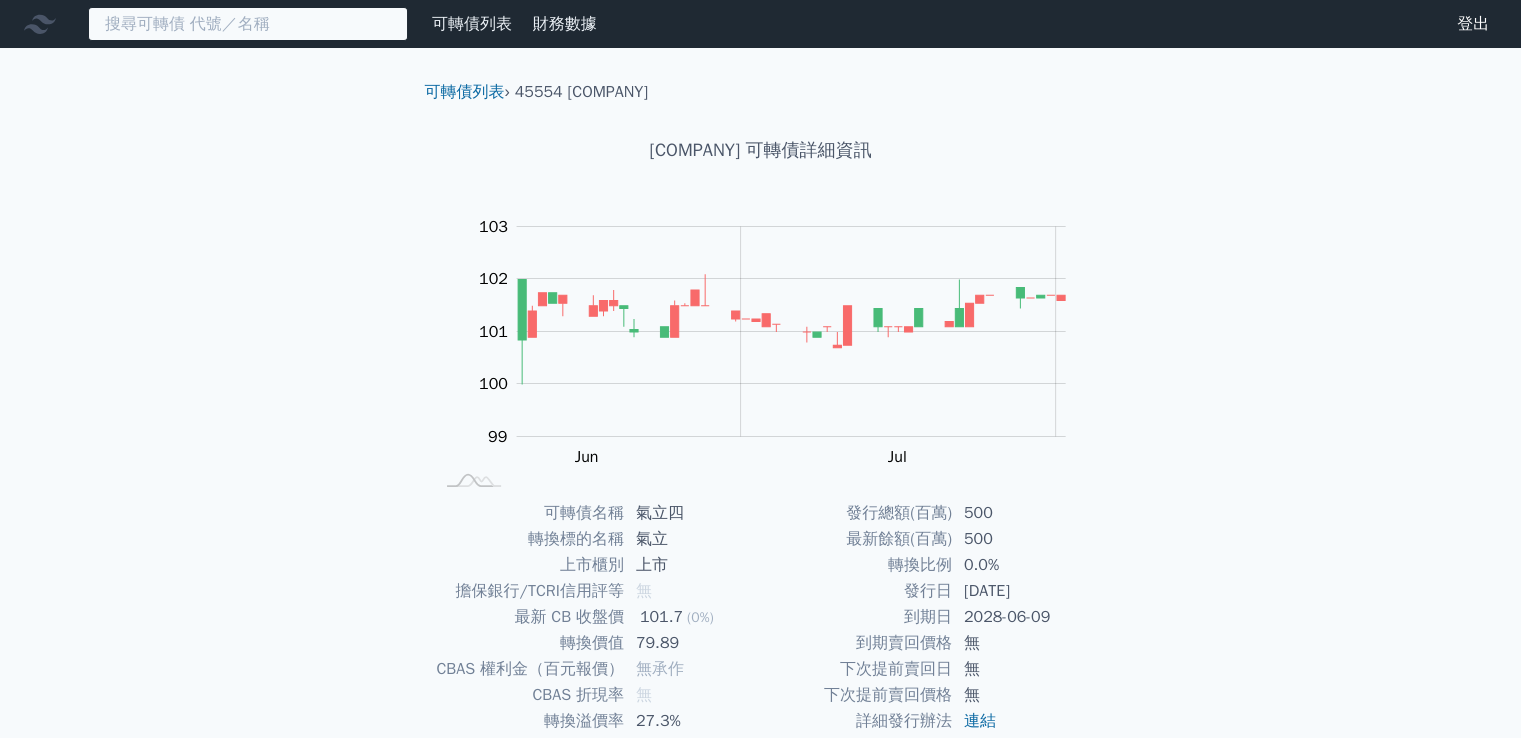 click at bounding box center [248, 24] 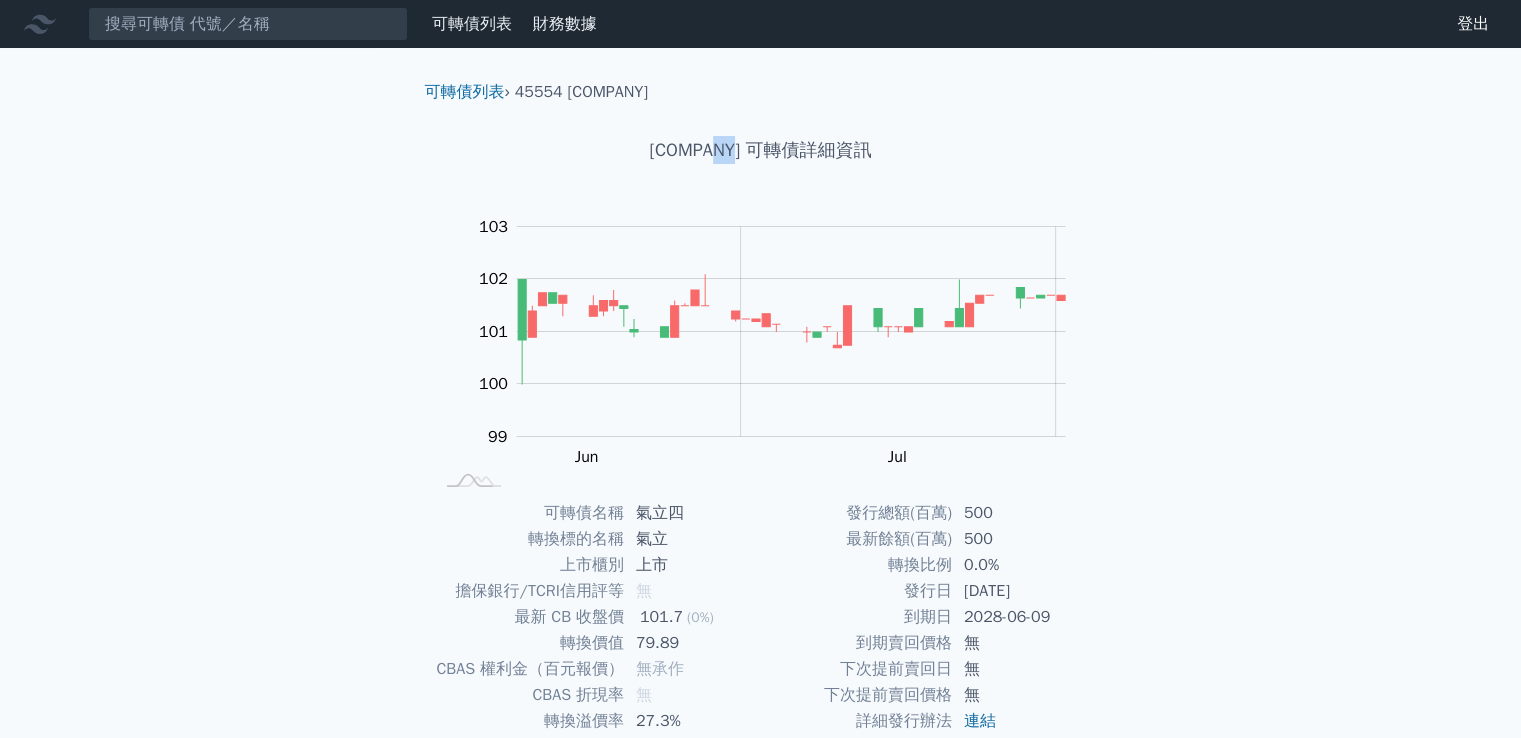drag, startPoint x: 700, startPoint y: 145, endPoint x: 728, endPoint y: 148, distance: 28.160255 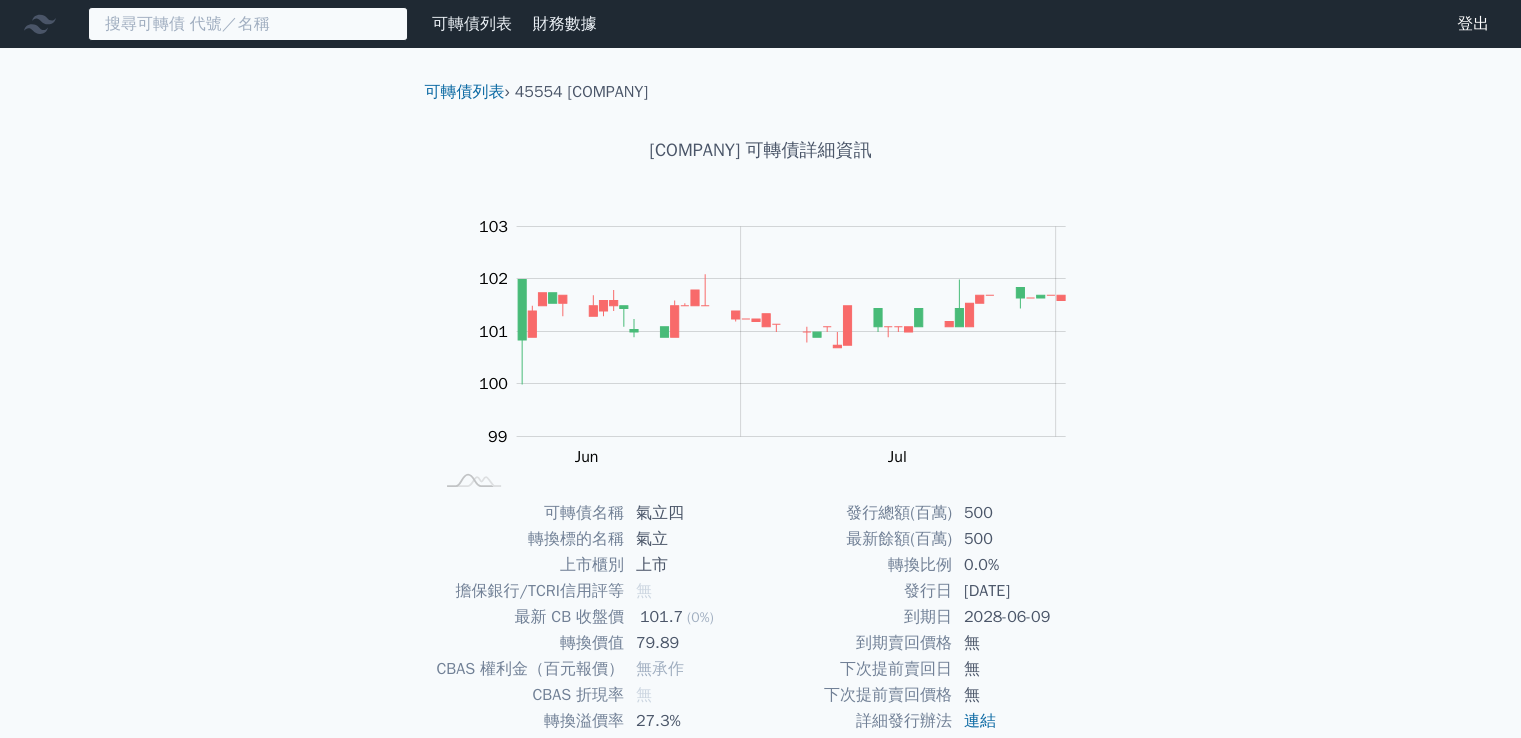 click at bounding box center [248, 24] 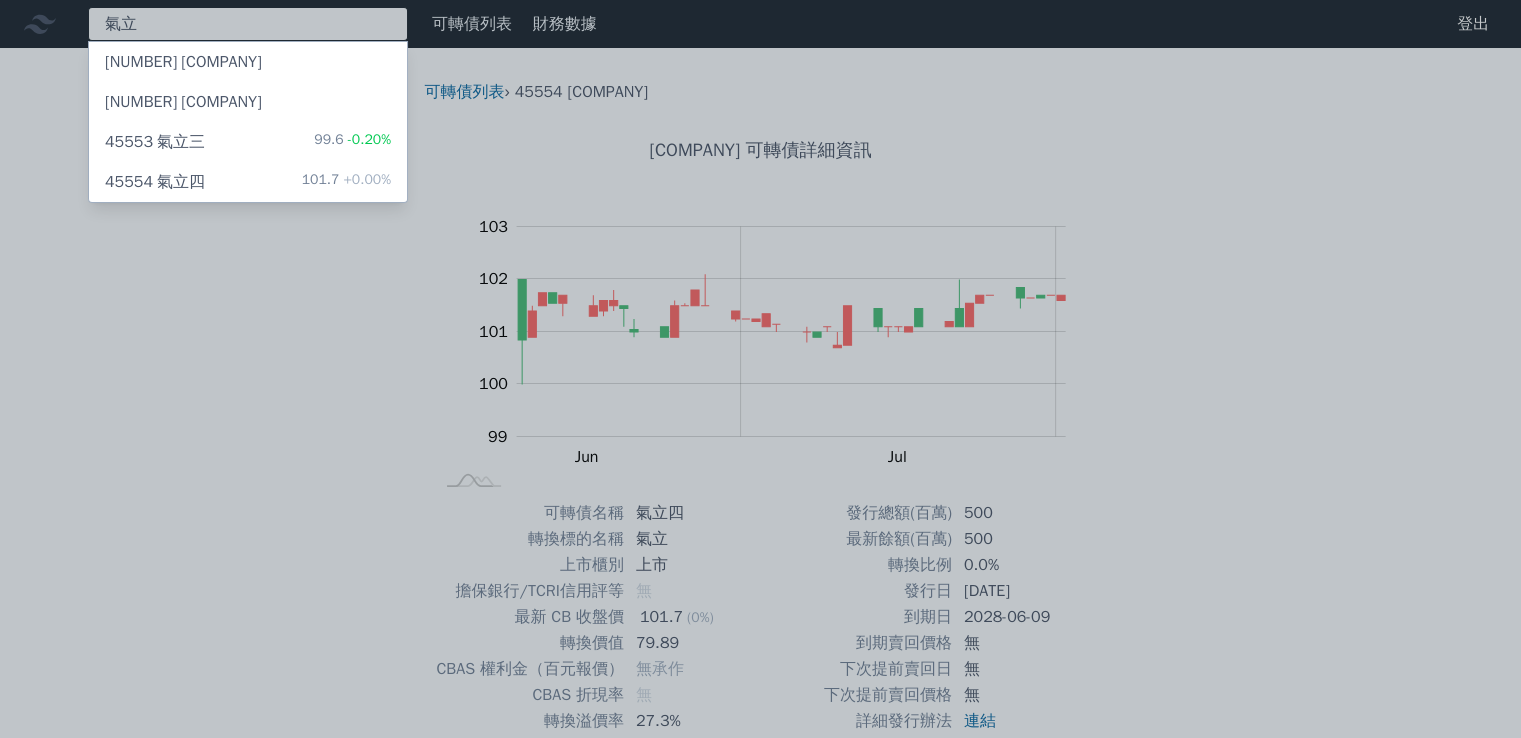 type on "氣立" 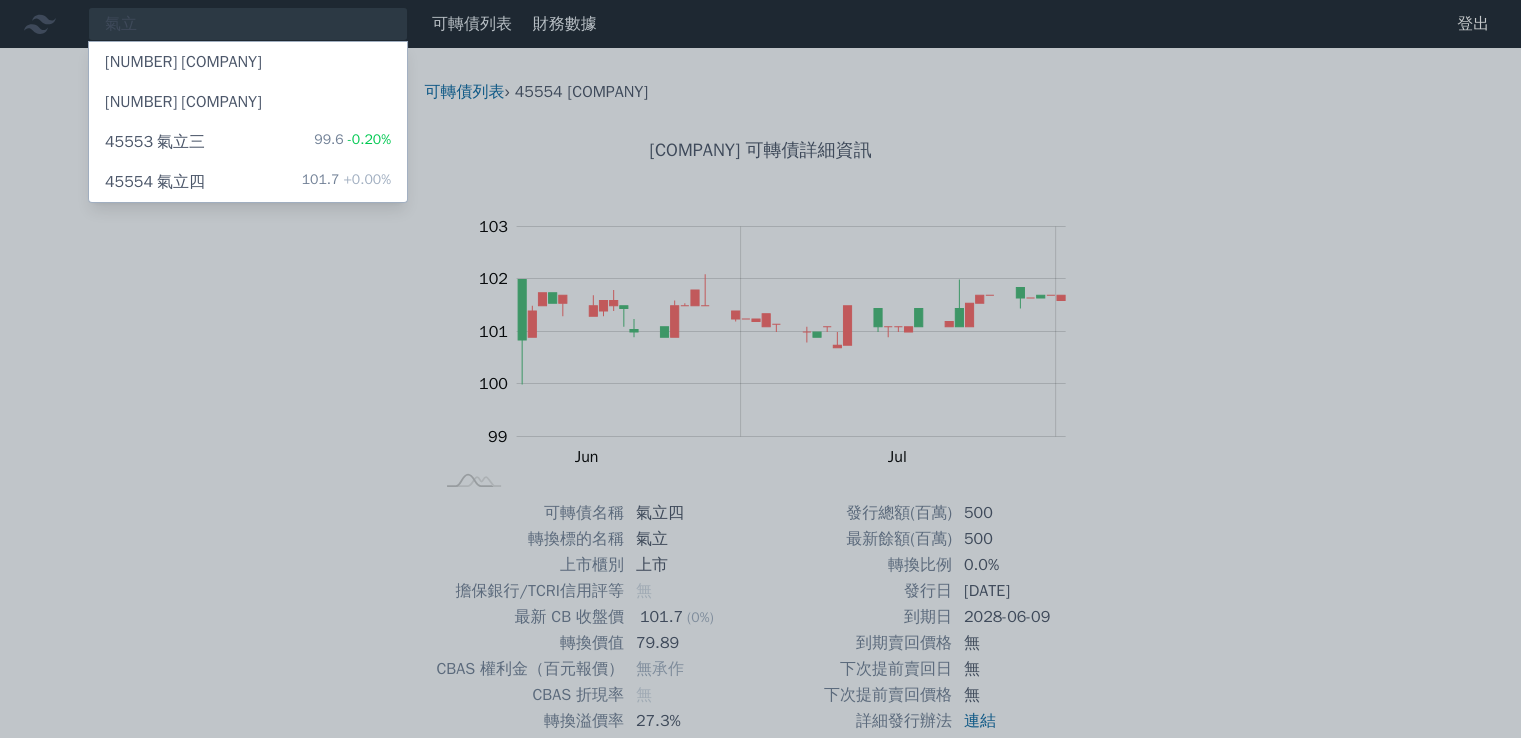 click on "45553 [COMPANY]
99.6 -0.20%" at bounding box center (248, 142) 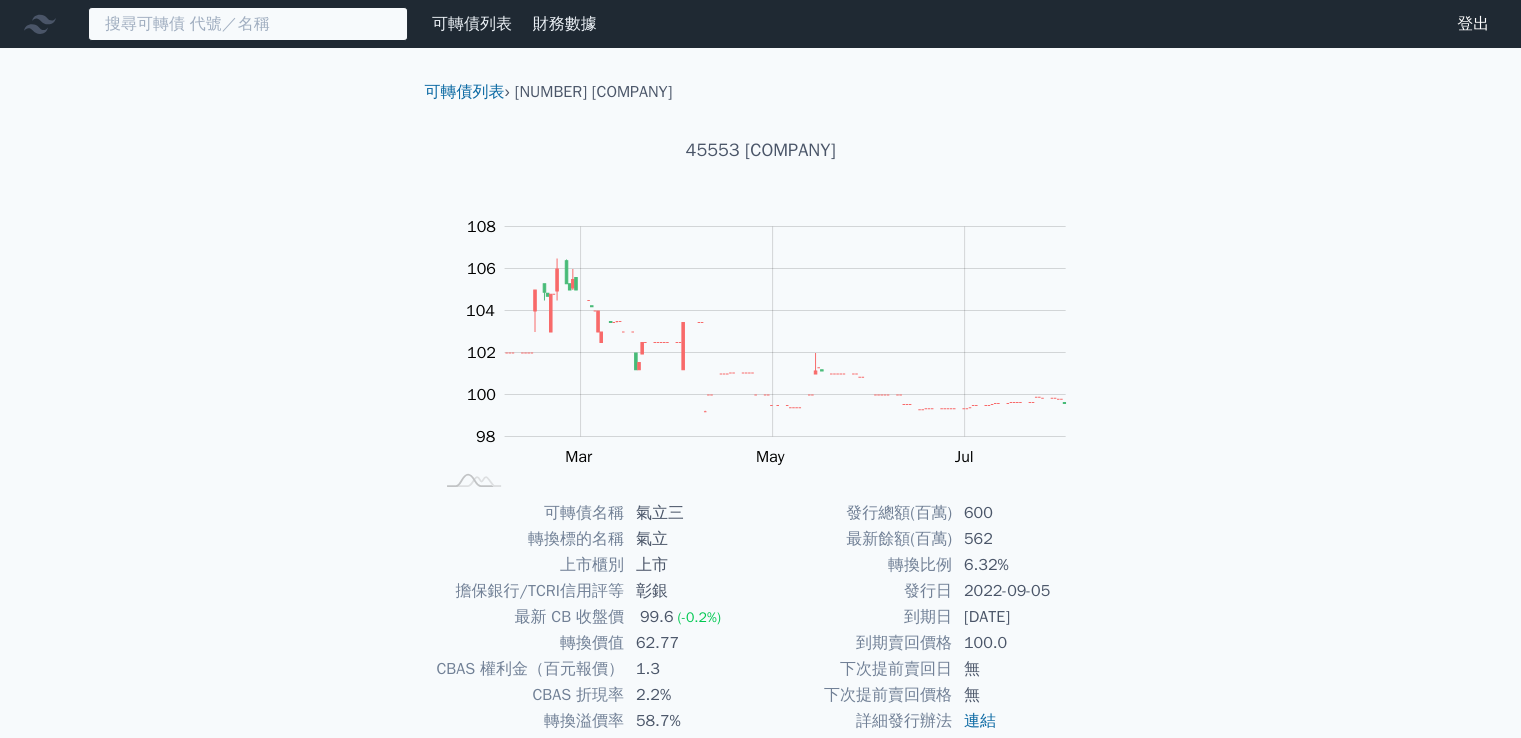 click at bounding box center [248, 24] 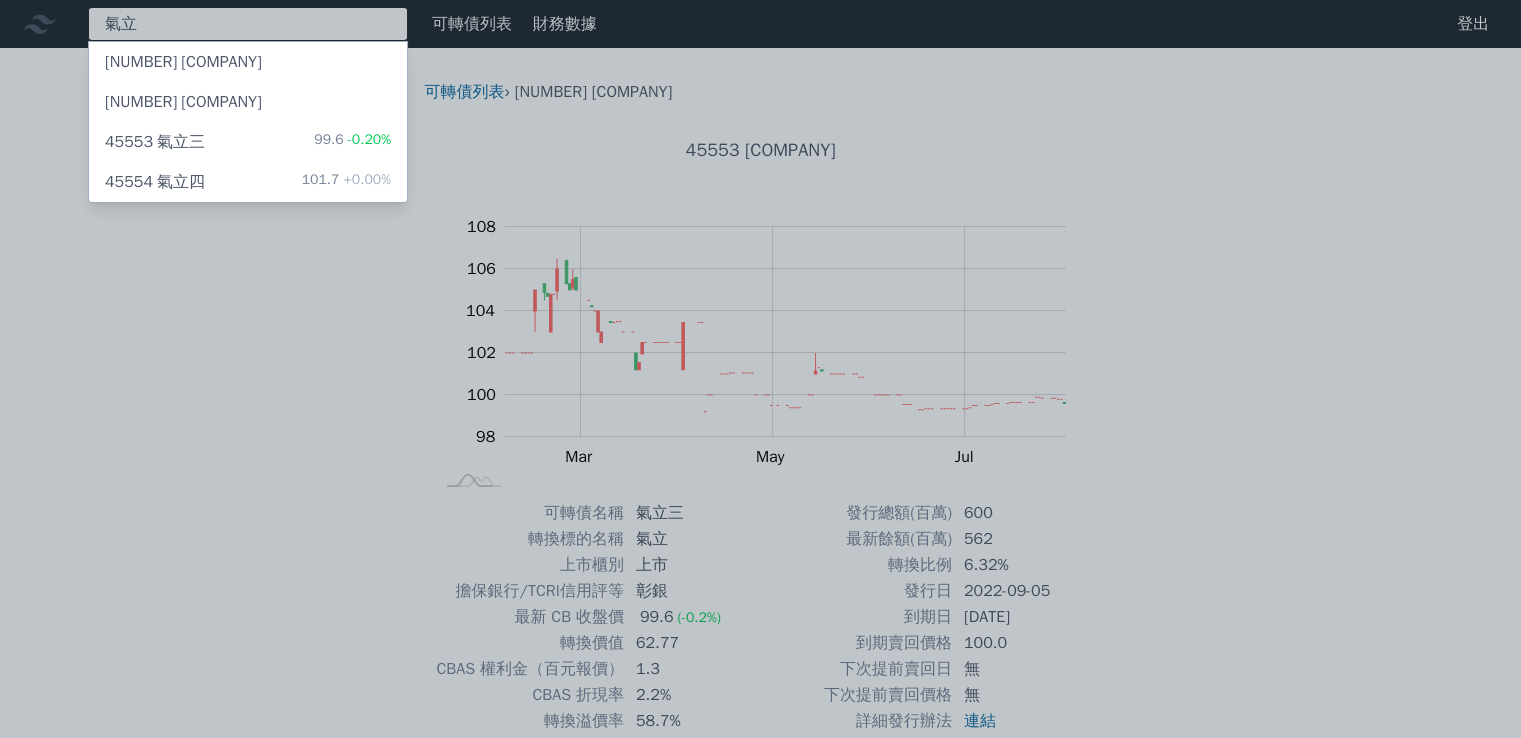 type on "氣立" 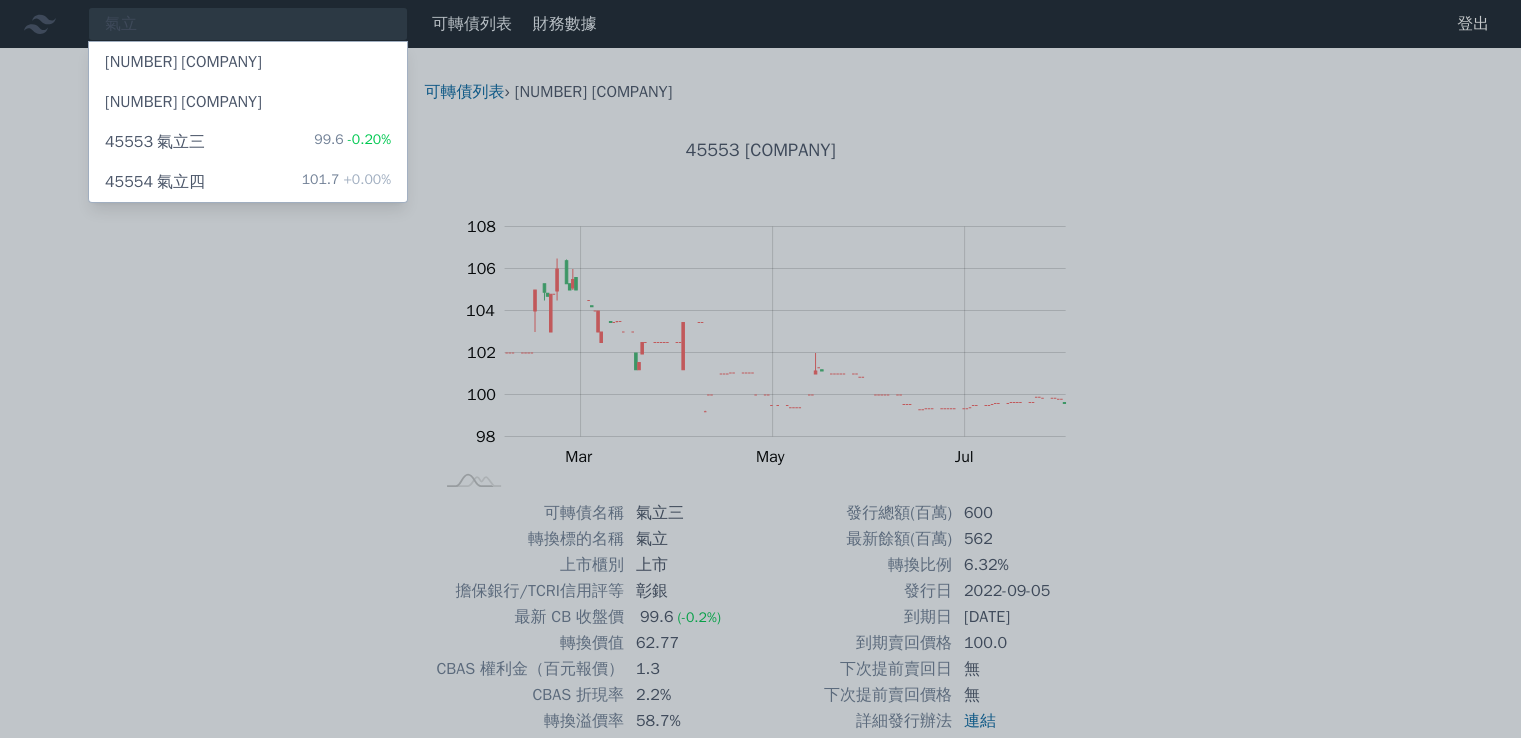 click on "[NUMBER] [COMPANY]" at bounding box center (248, 102) 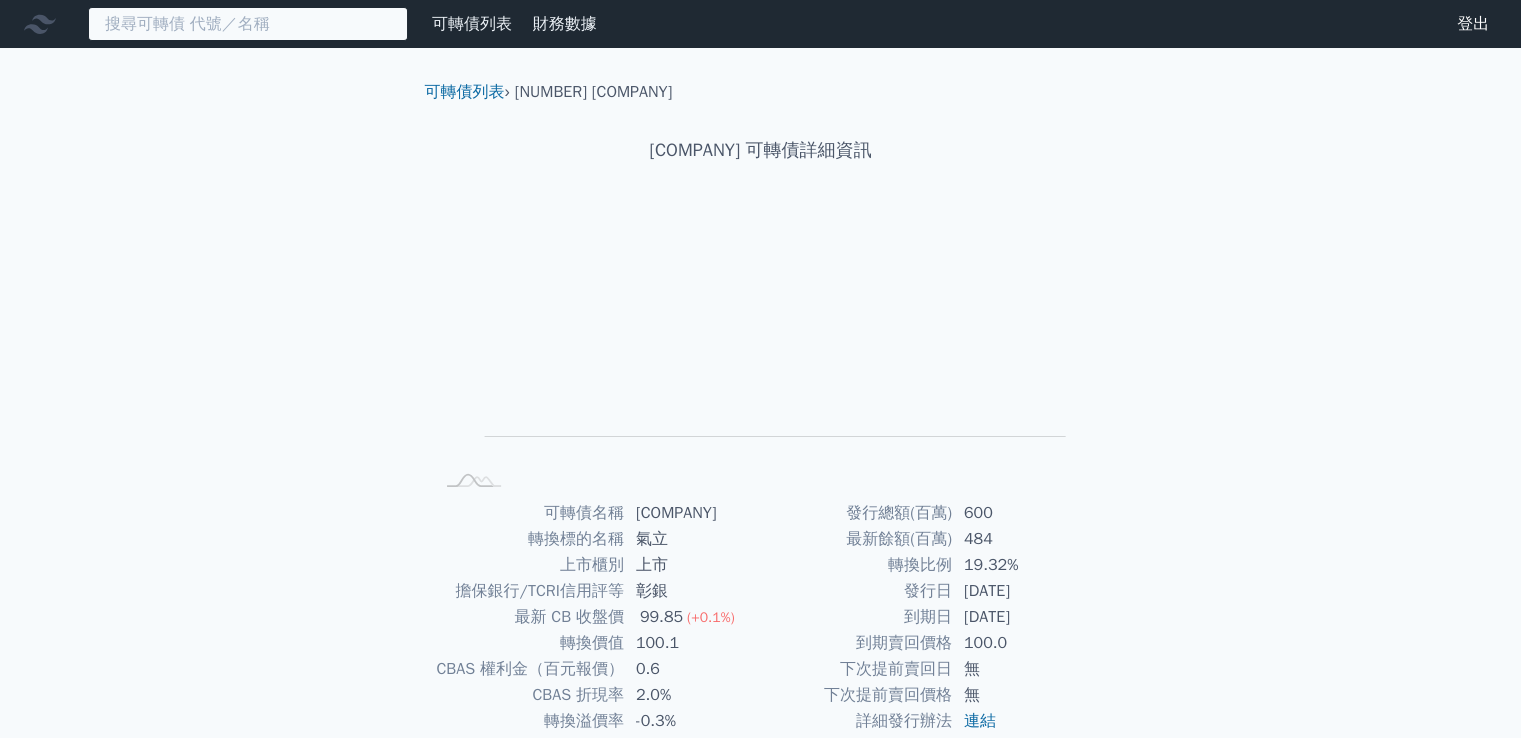 click at bounding box center [248, 24] 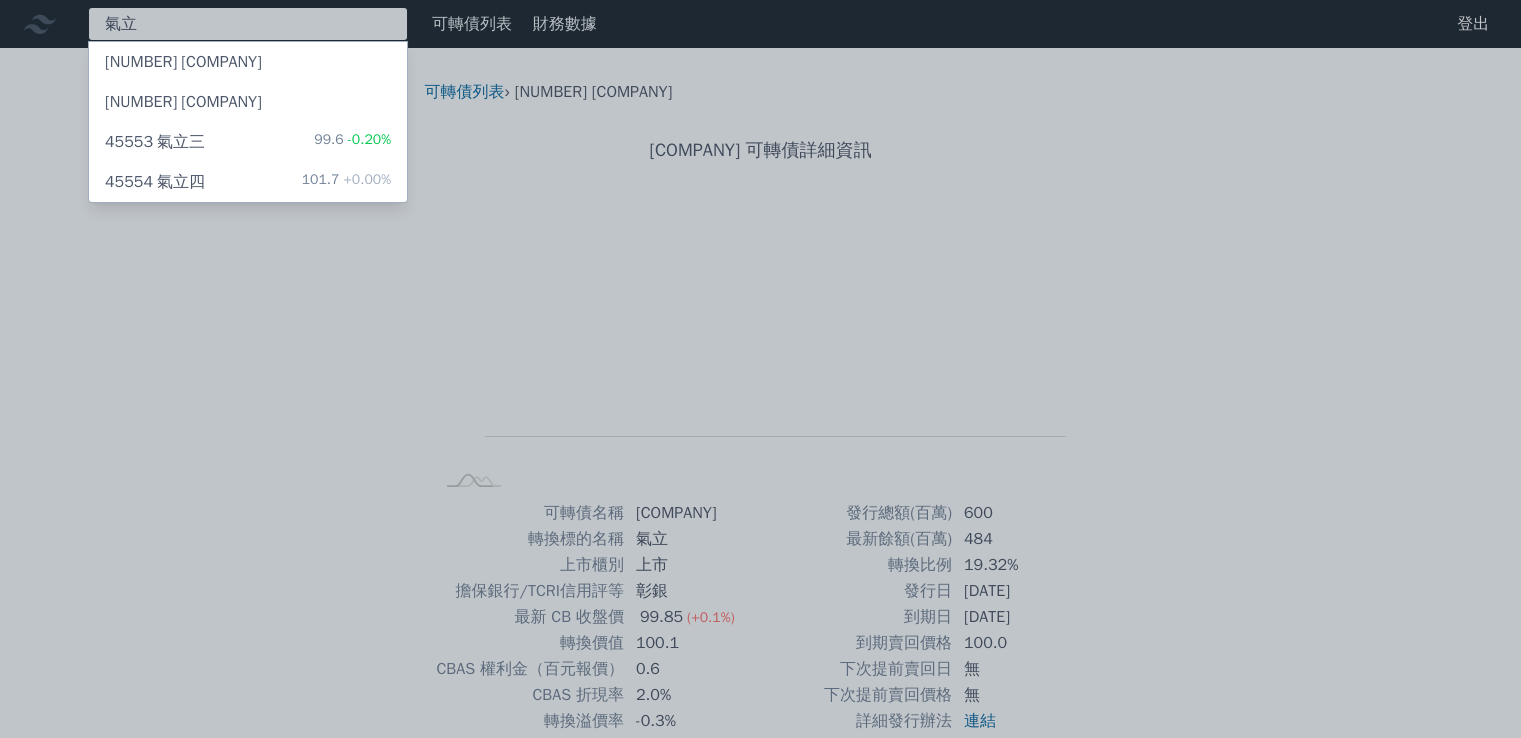 type on "氣立" 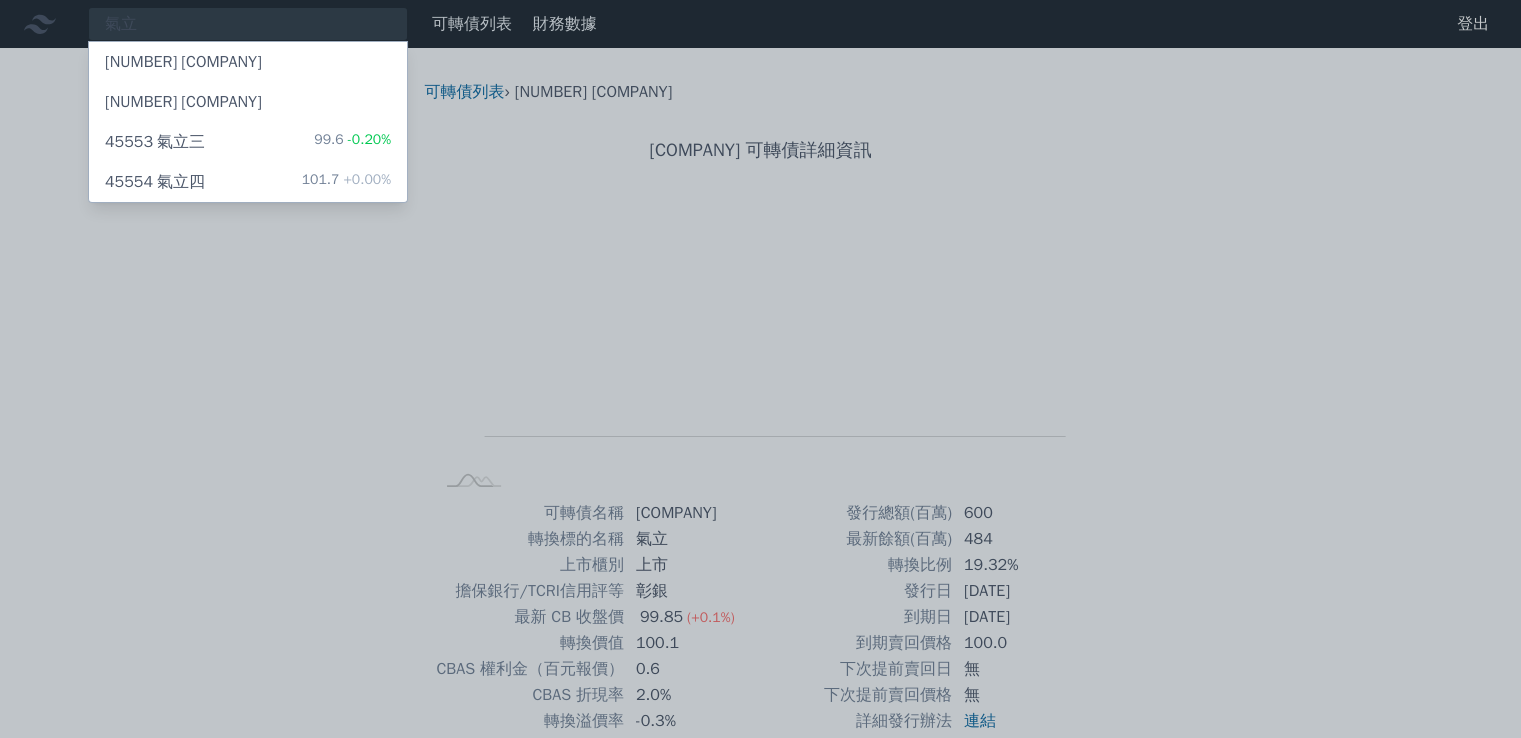 click on "45551 [COMPANY]" at bounding box center (248, 62) 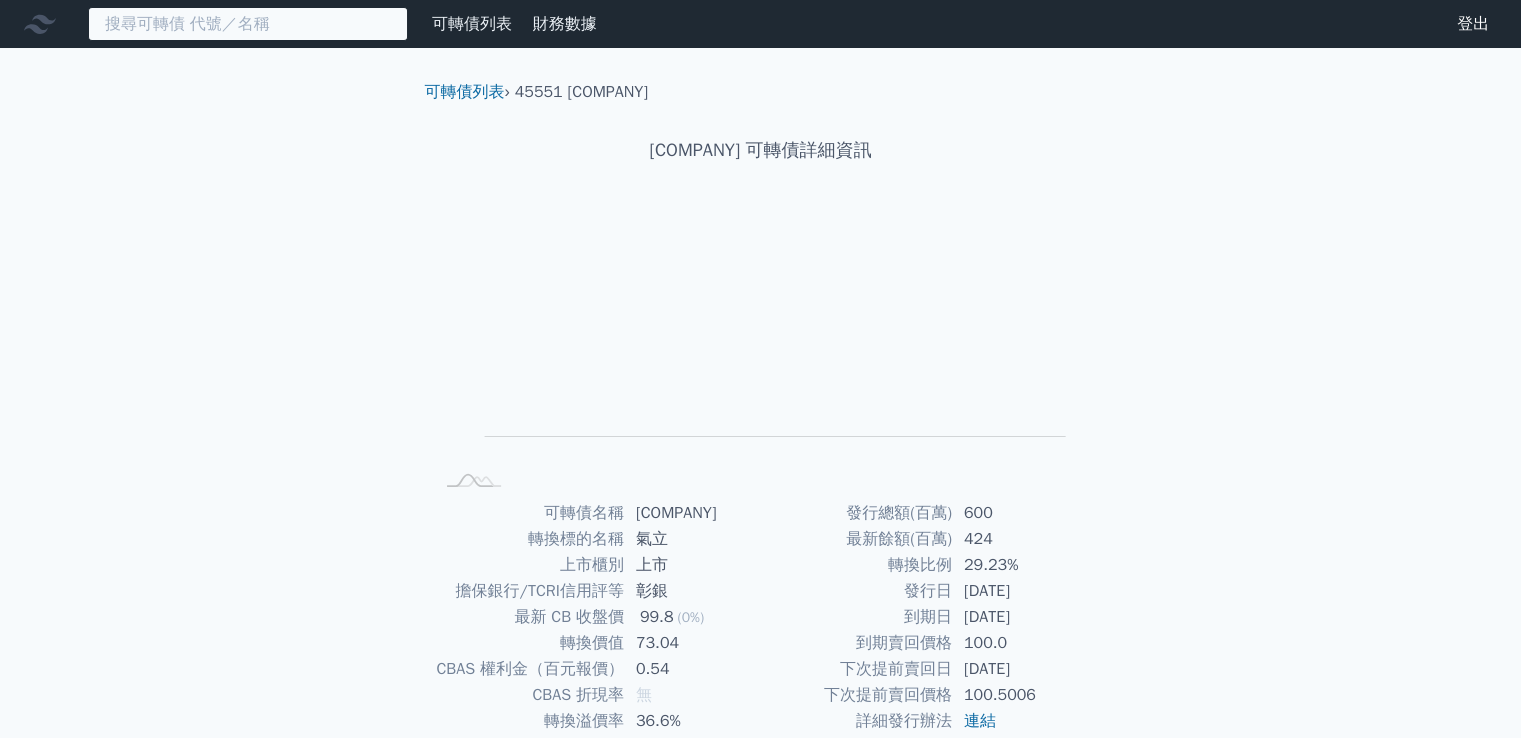 click at bounding box center [248, 24] 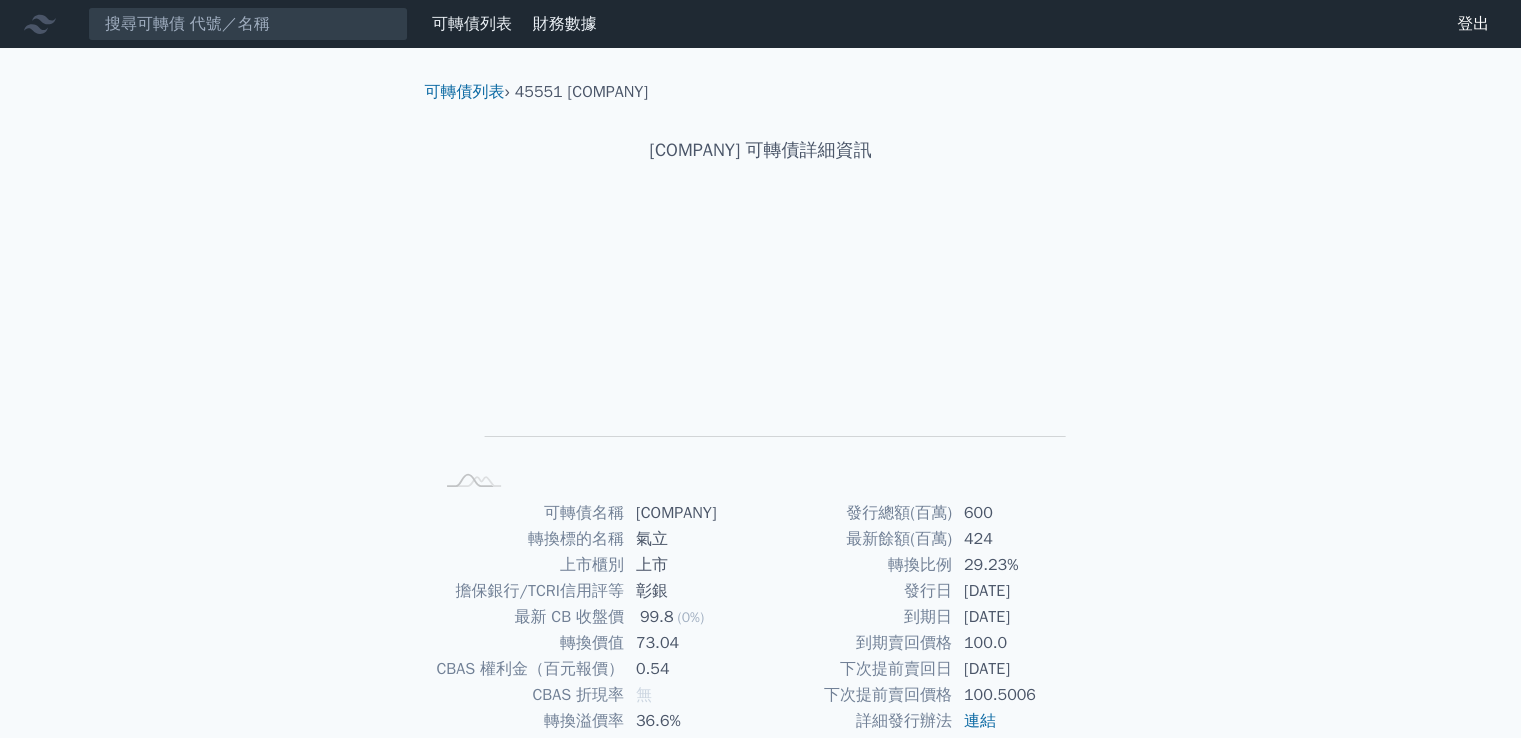 click on "可轉債名稱
[COMPANY]
轉換標的名稱
[COMPANY]
上市櫃別
上市
擔保銀行/TCRI信用評等
無
最新 CB 收盤價
101.7 (0%)
轉換價值
79.89
CBAS 權利金（百元報價）
無承作
CBAS 折現率
無
轉換溢價率
27.3%
最新股票收盤價
35.15 (+0.3%)
目前轉換價
44.0
發行時轉換價
44.0
發行價格
102.0" at bounding box center [760, 463] 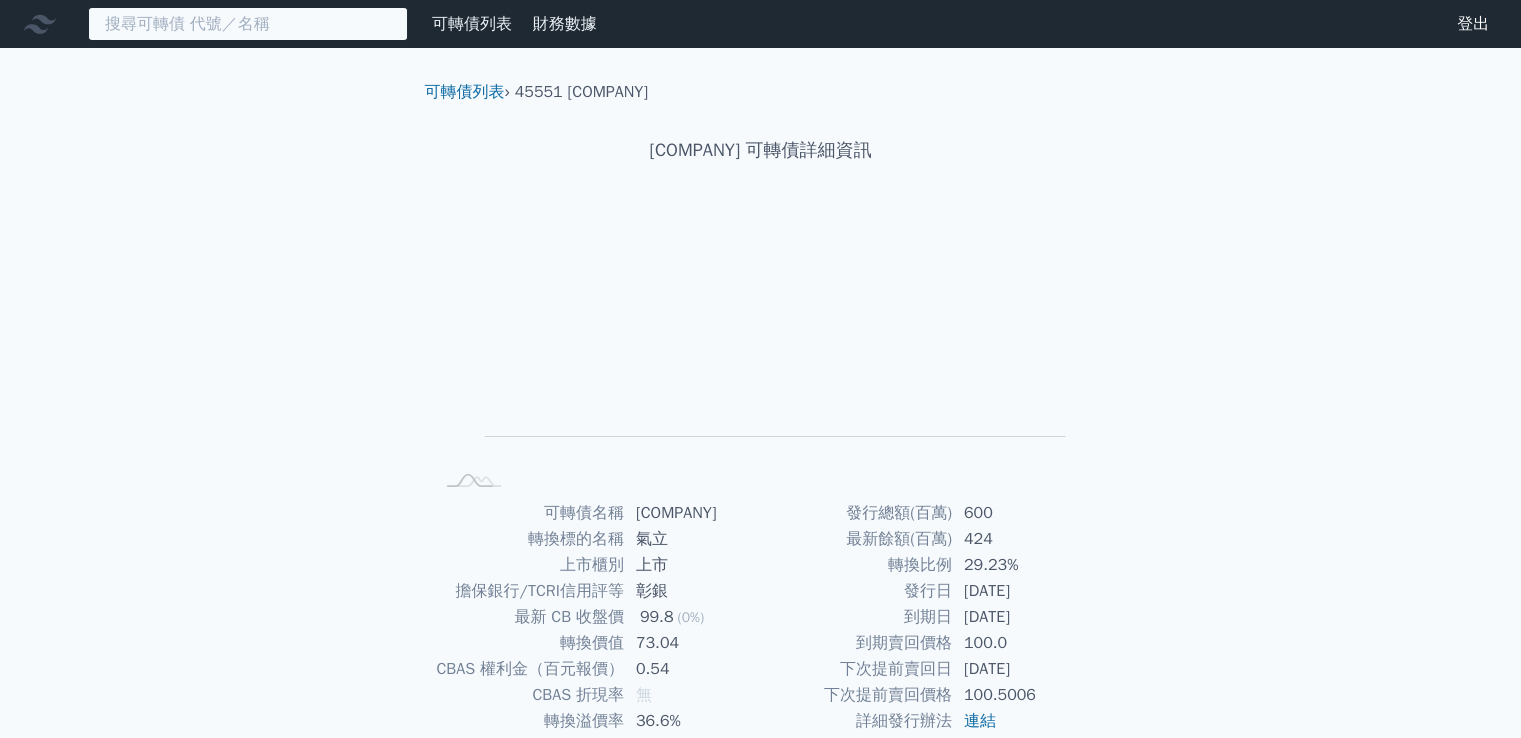 click at bounding box center [248, 24] 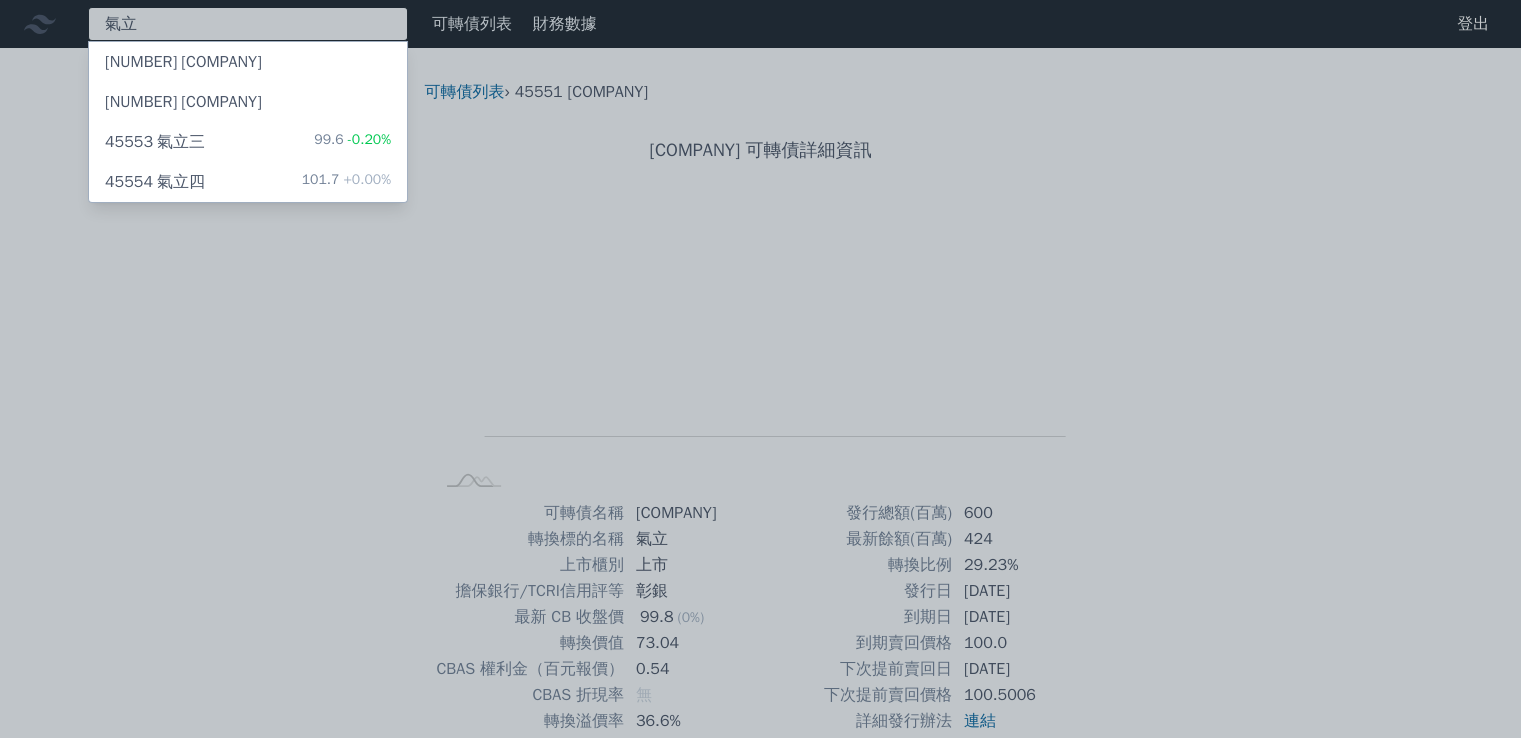 type on "氣立" 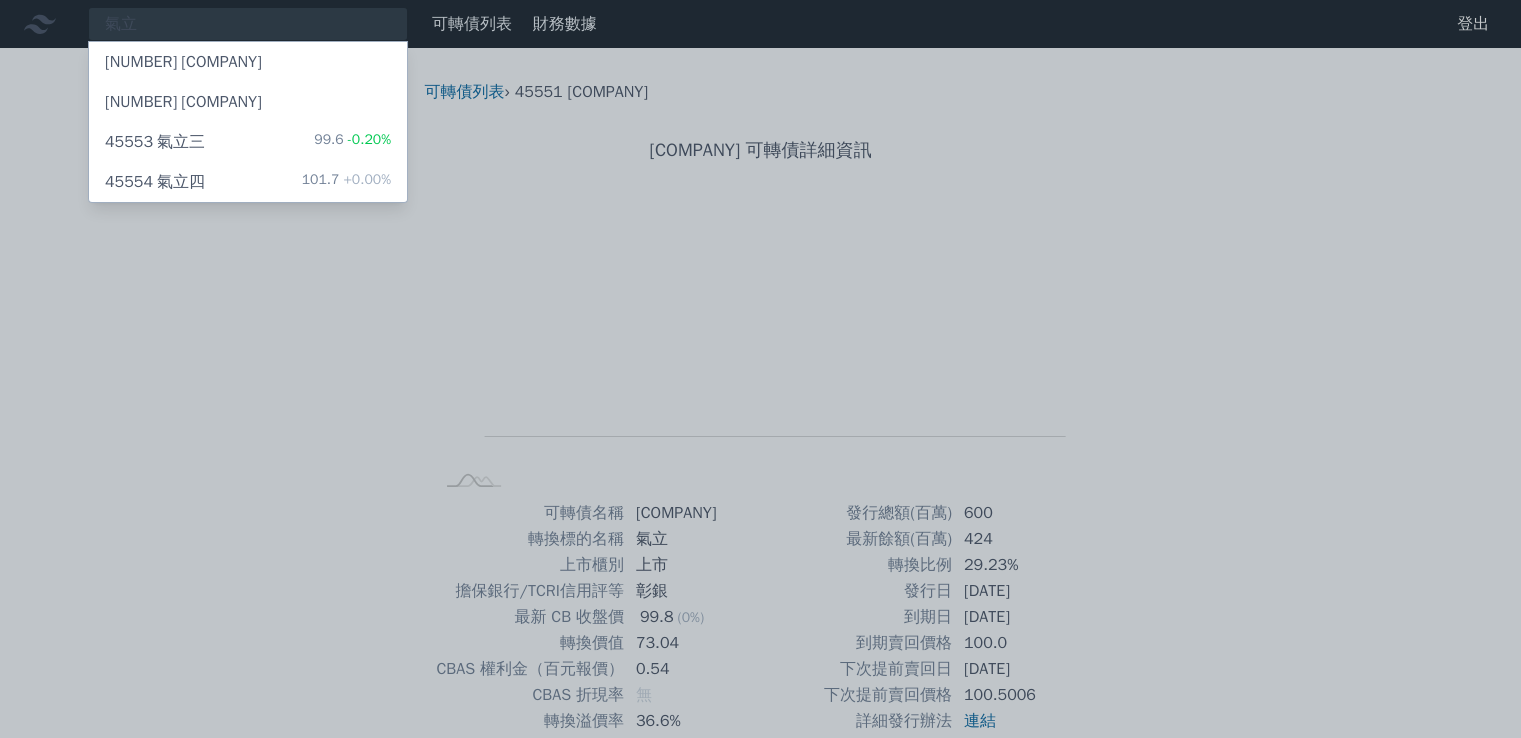 click at bounding box center (760, 369) 